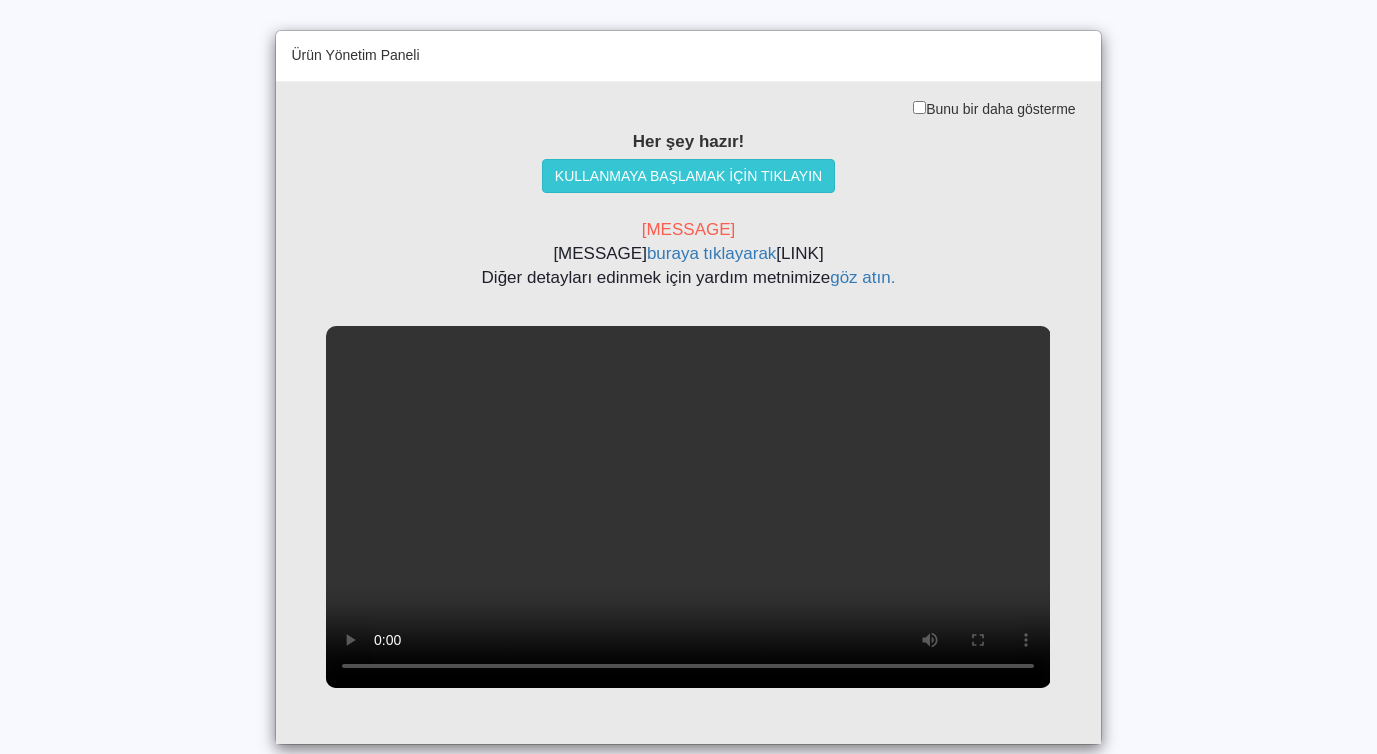 scroll, scrollTop: 0, scrollLeft: 0, axis: both 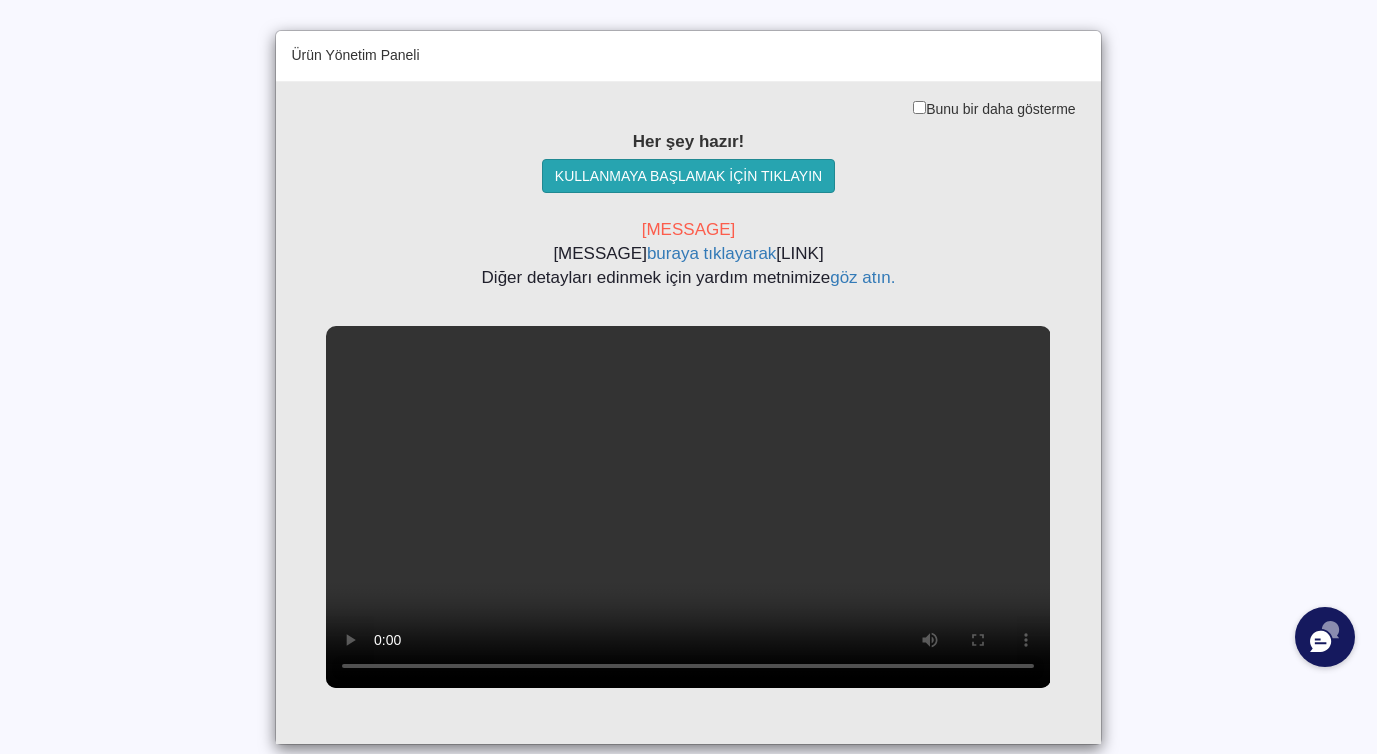 click on "KULLANMAYA BAŞLAMAK İÇİN TIKLAYIN" at bounding box center [688, 176] 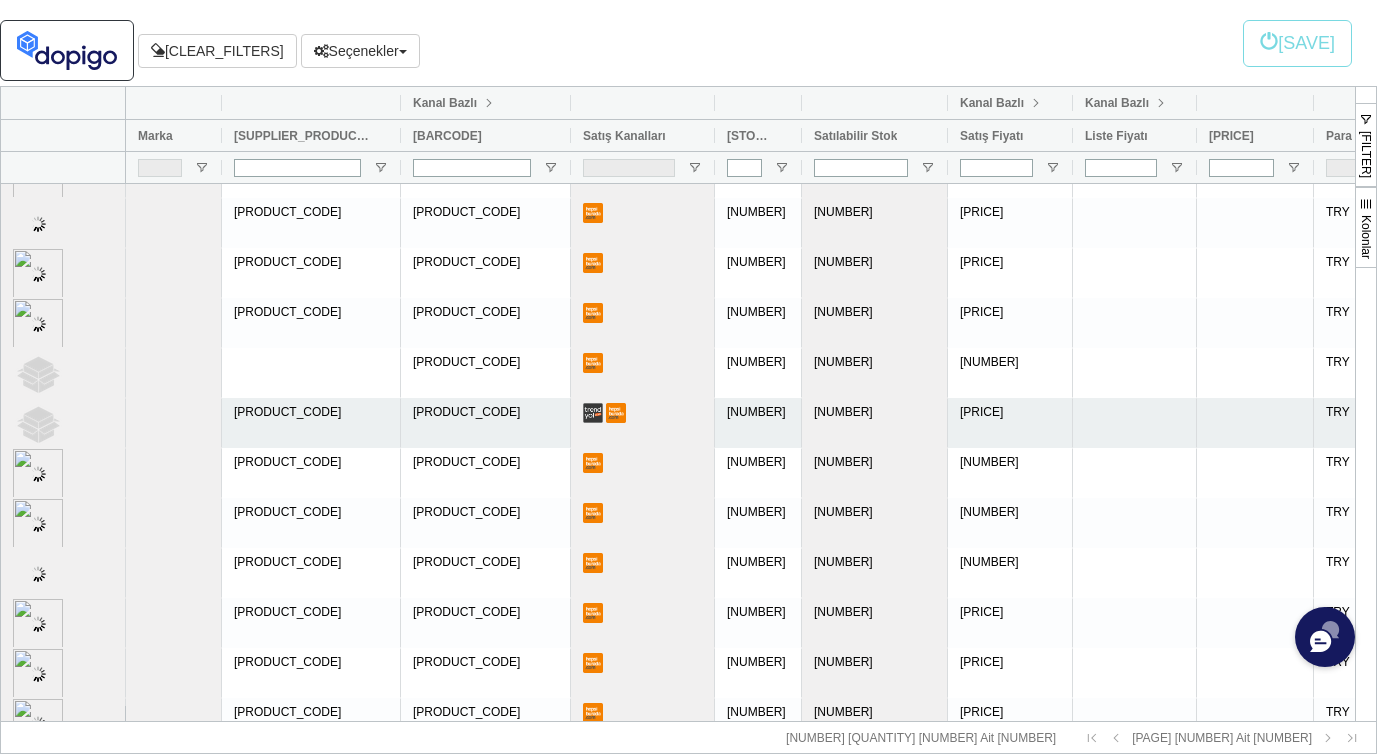 scroll, scrollTop: 1044, scrollLeft: 0, axis: vertical 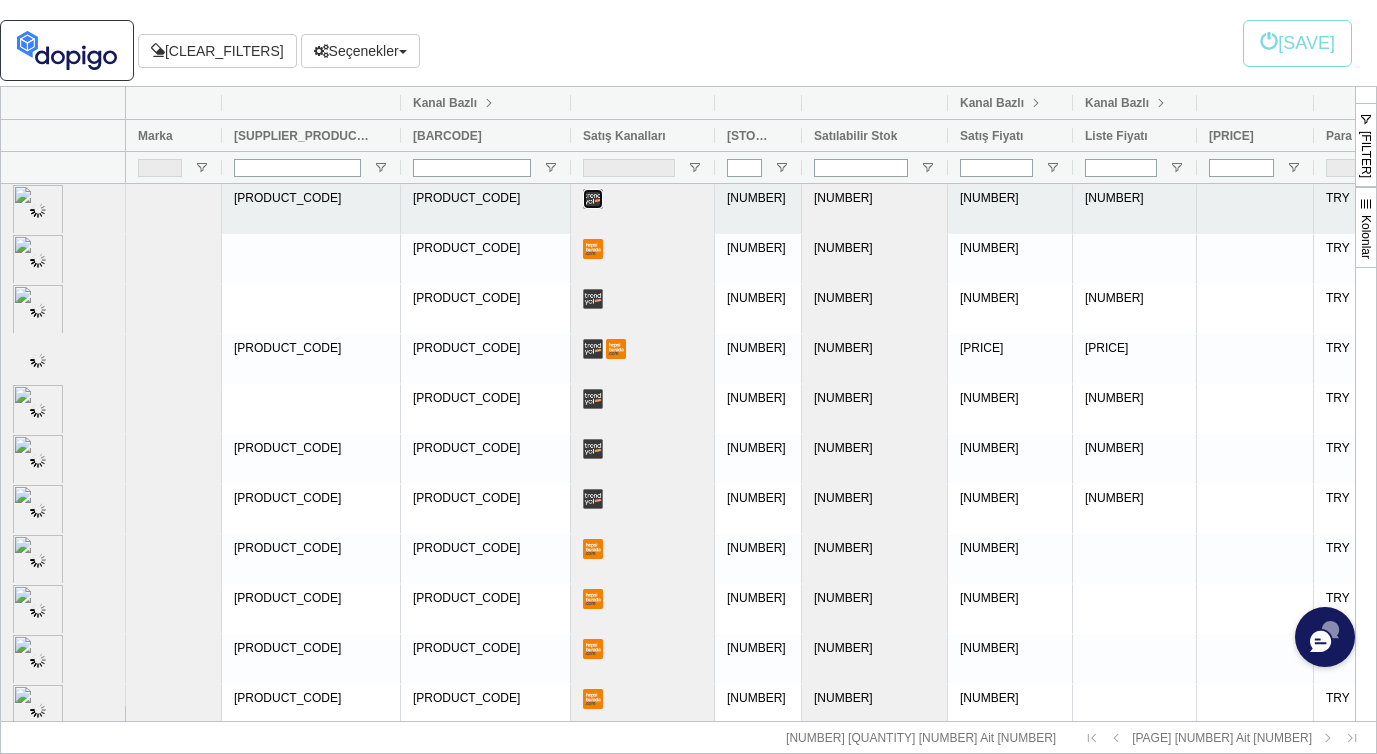 click at bounding box center [593, 199] 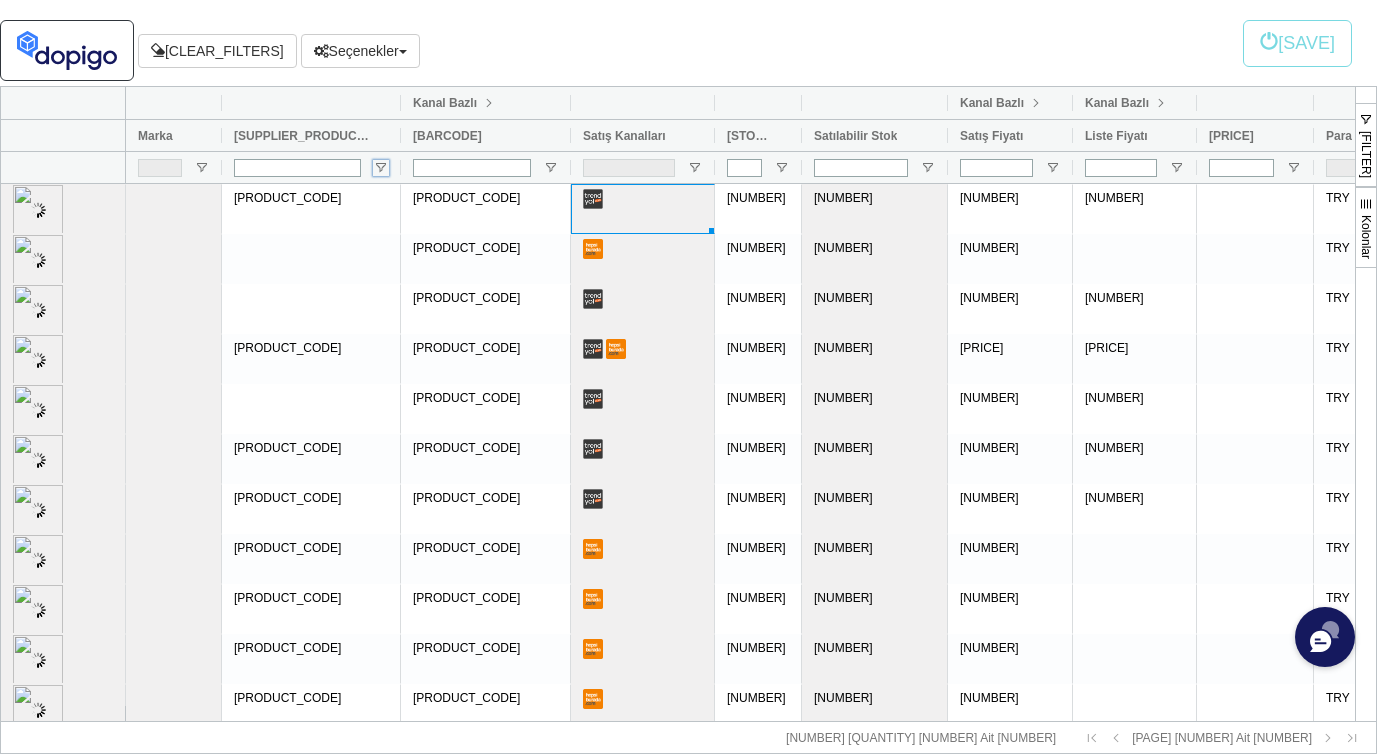 click at bounding box center (381, 168) 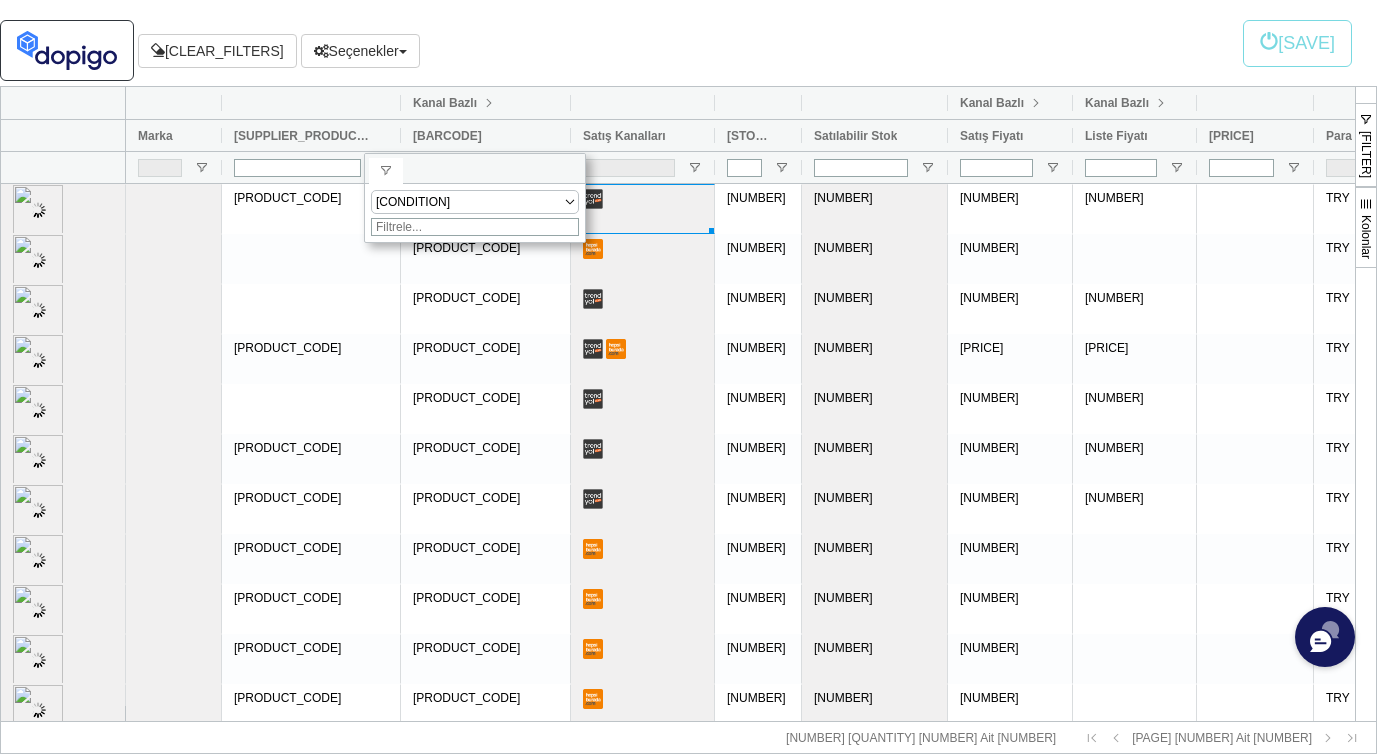 click on "İçerir
ve
ya da
İçerir" at bounding box center [475, 213] 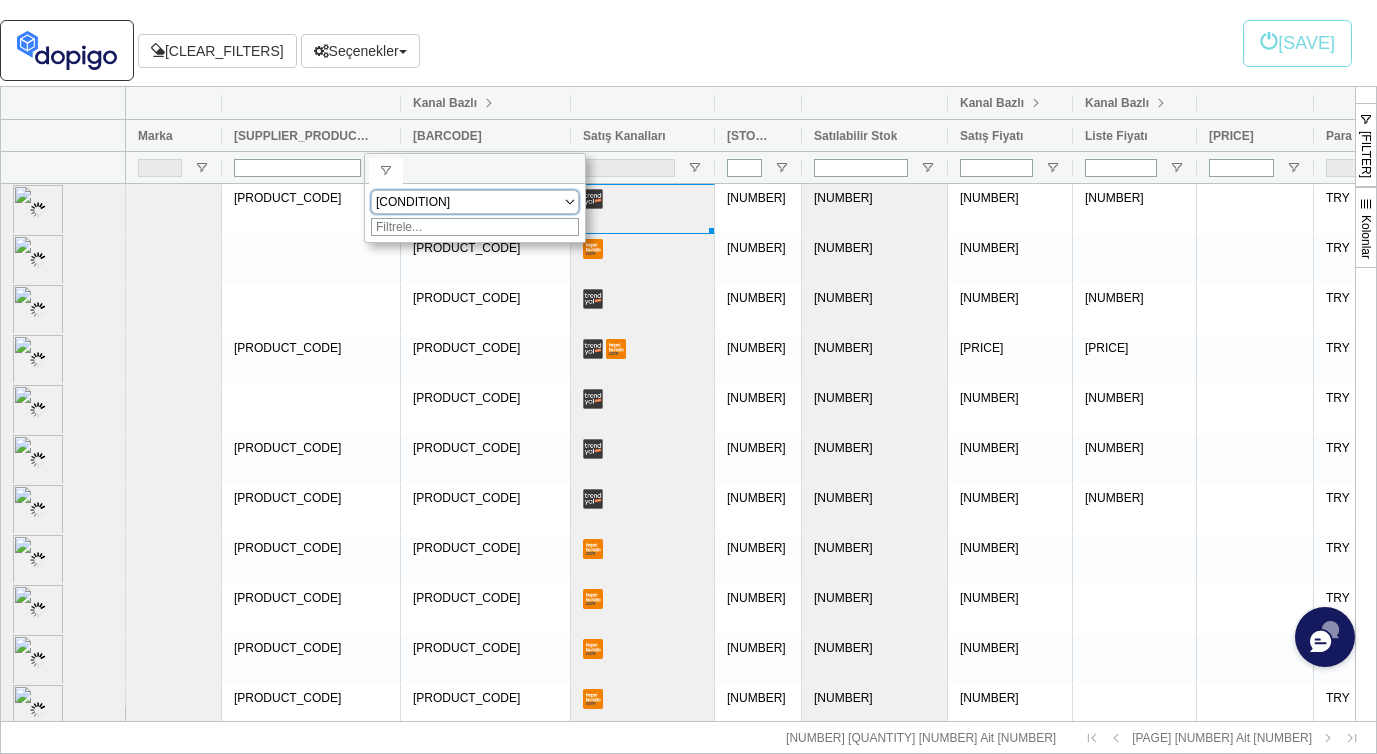 click on "[CONDITION]" at bounding box center (467, 202) 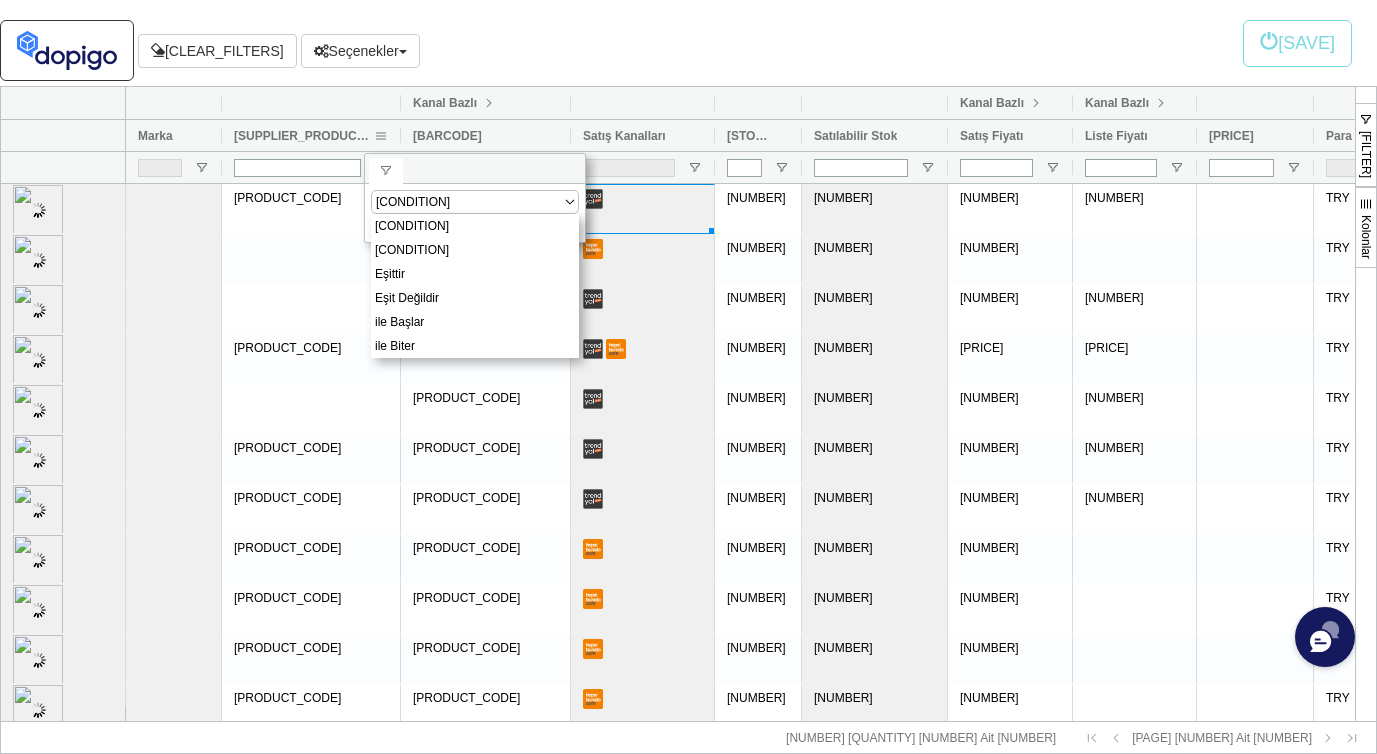 click on "[SUPPLIER_PRODUCT_CODE]" at bounding box center [303, 135] 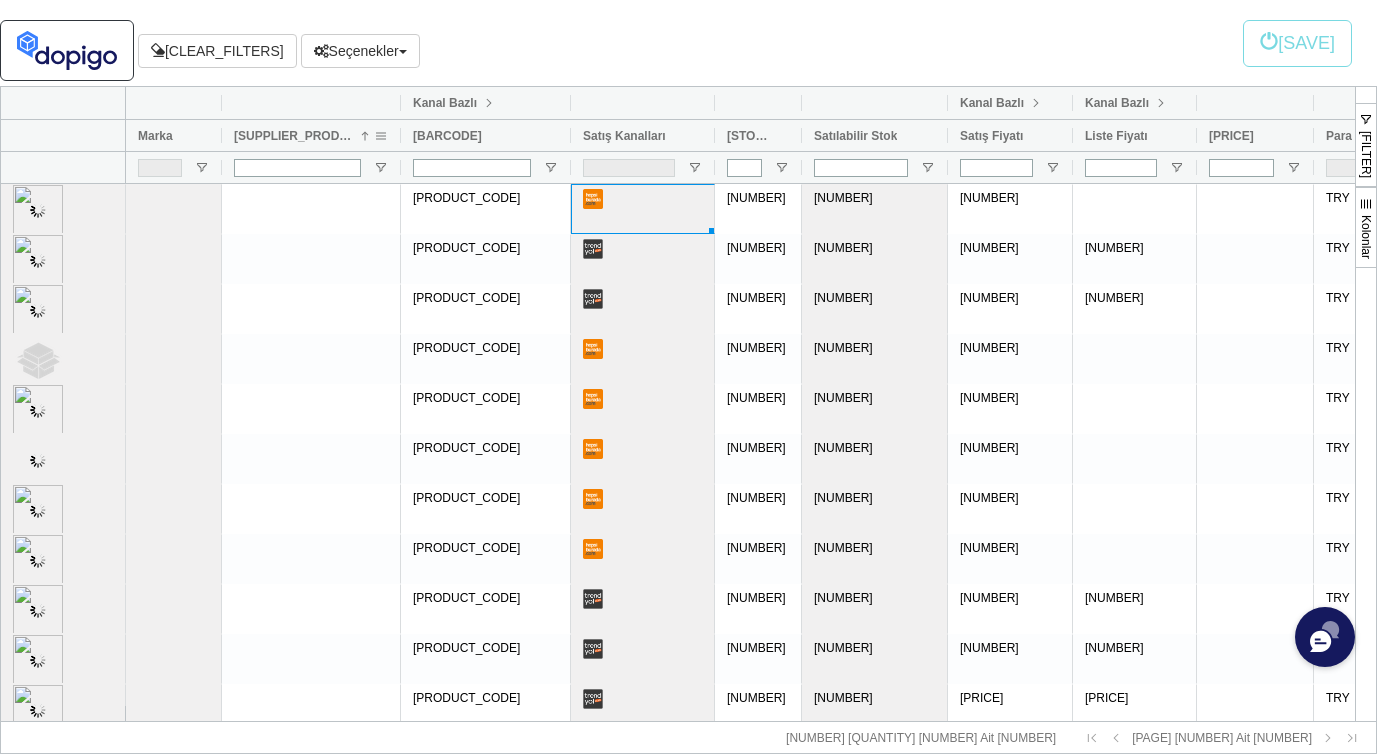 click at bounding box center [365, 136] 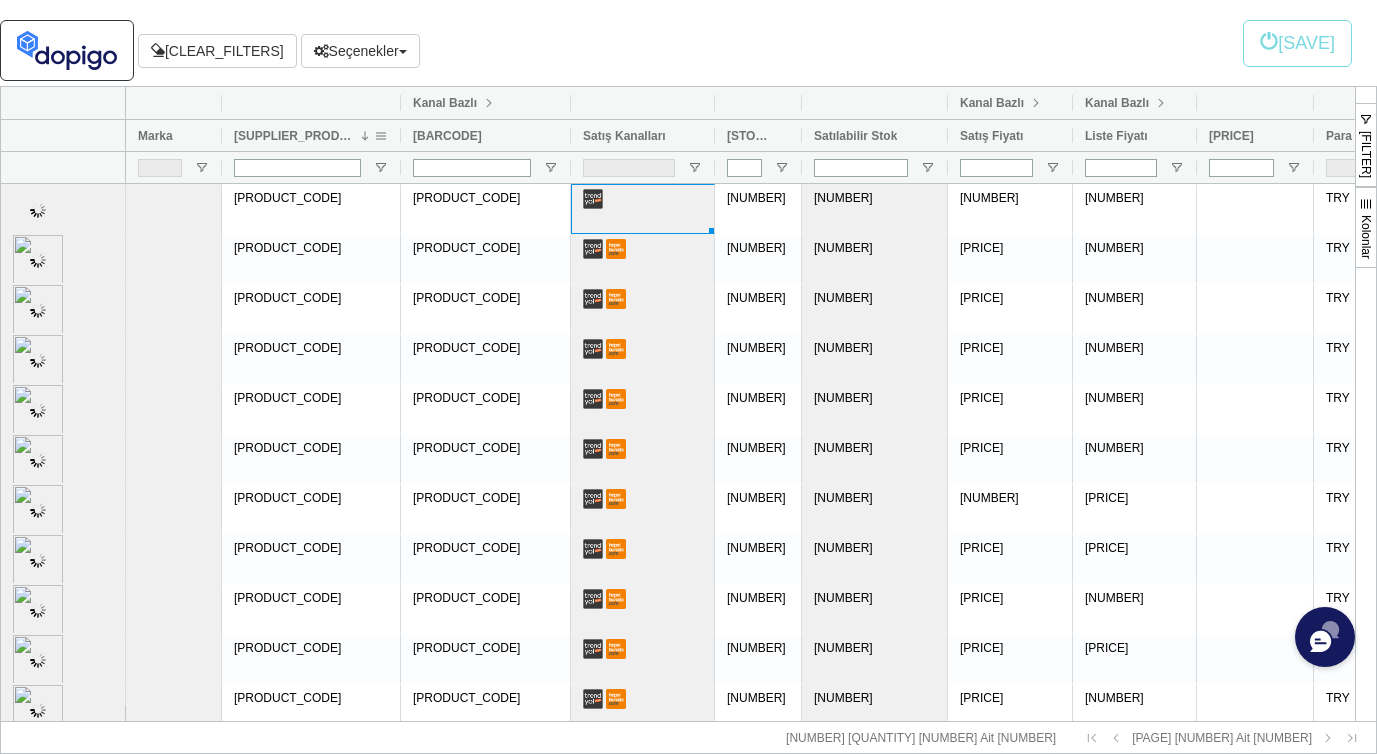 click at bounding box center (365, 136) 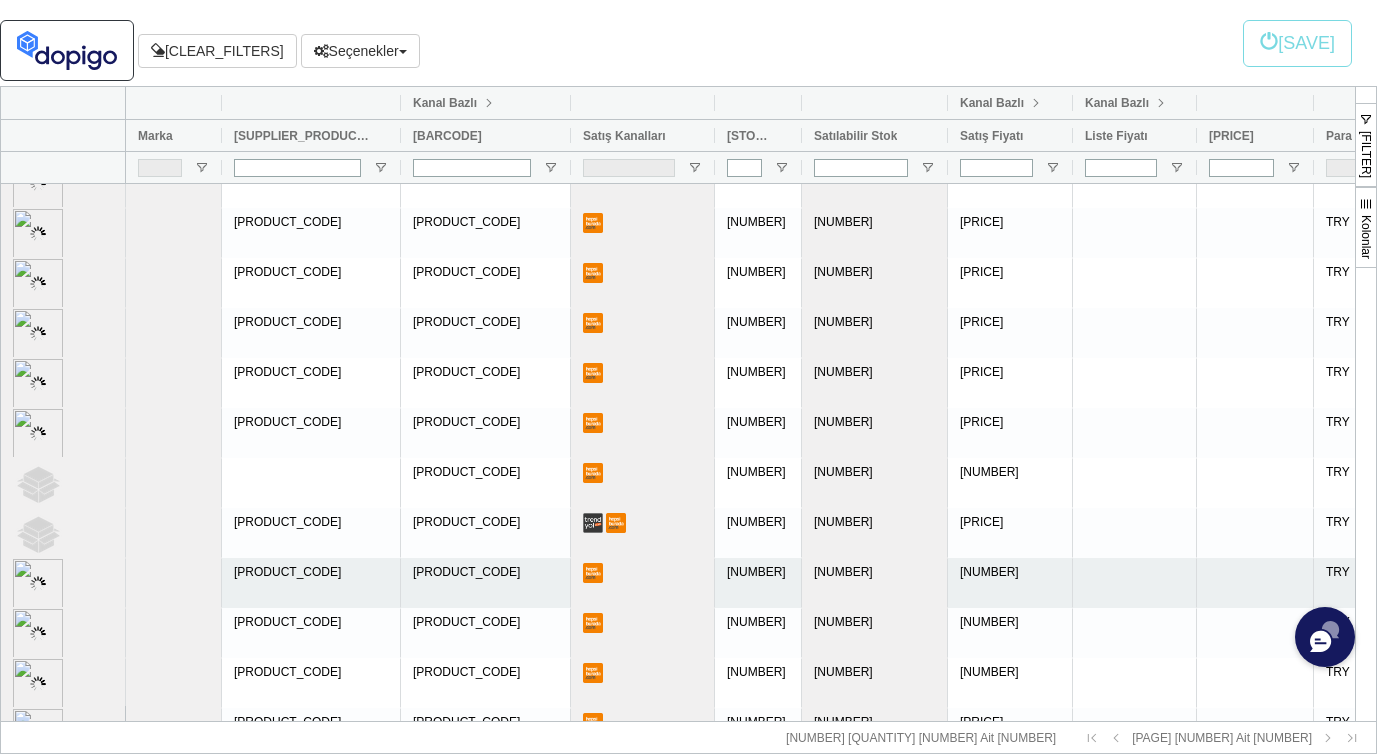 scroll, scrollTop: 837, scrollLeft: 0, axis: vertical 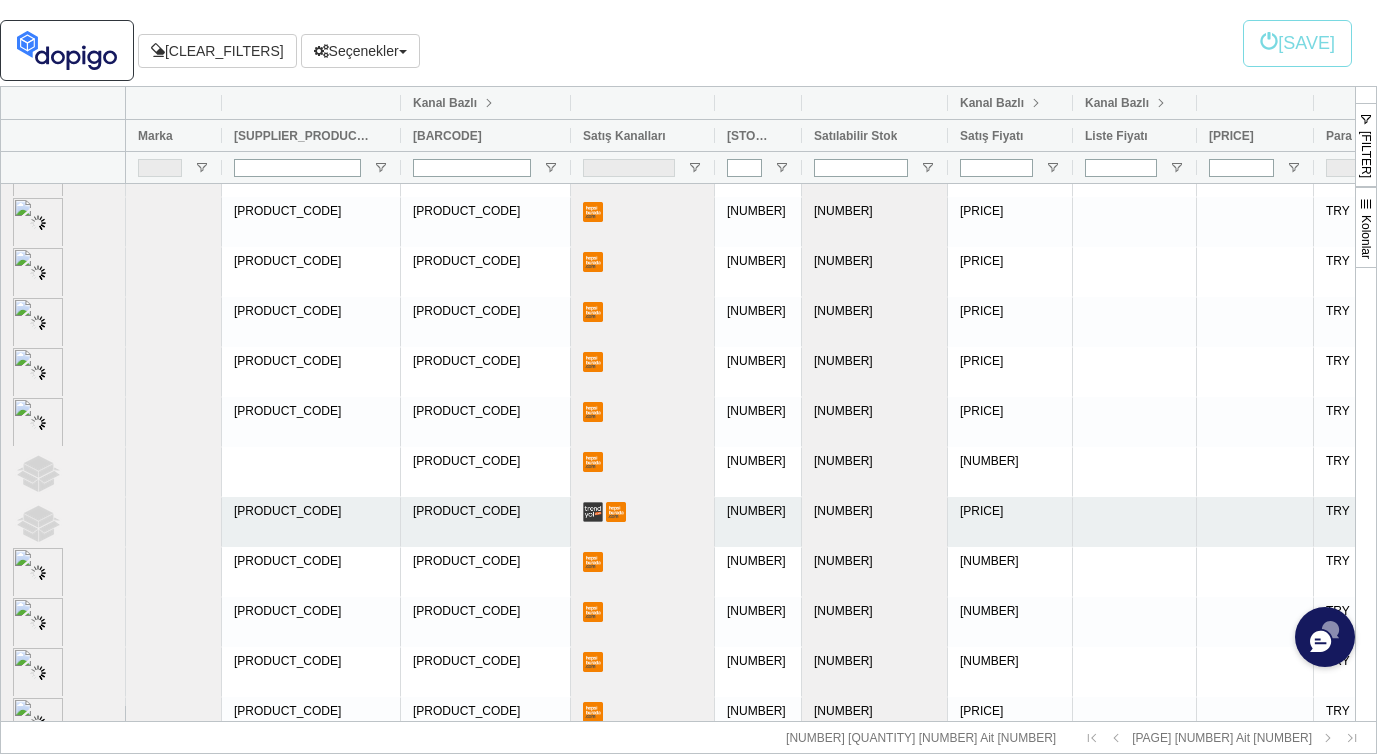 click on "[NUMBER]" at bounding box center (875, 522) 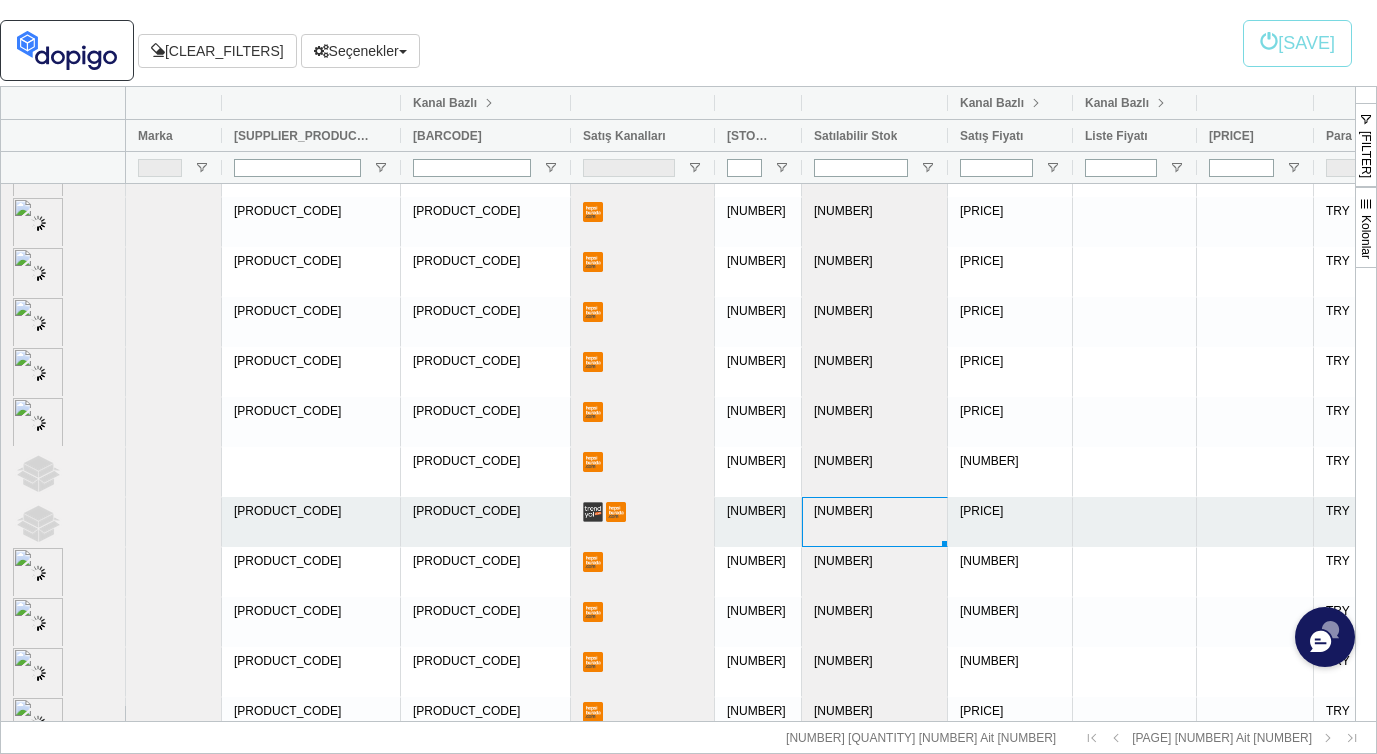 click on "[NUMBER]" at bounding box center (875, 522) 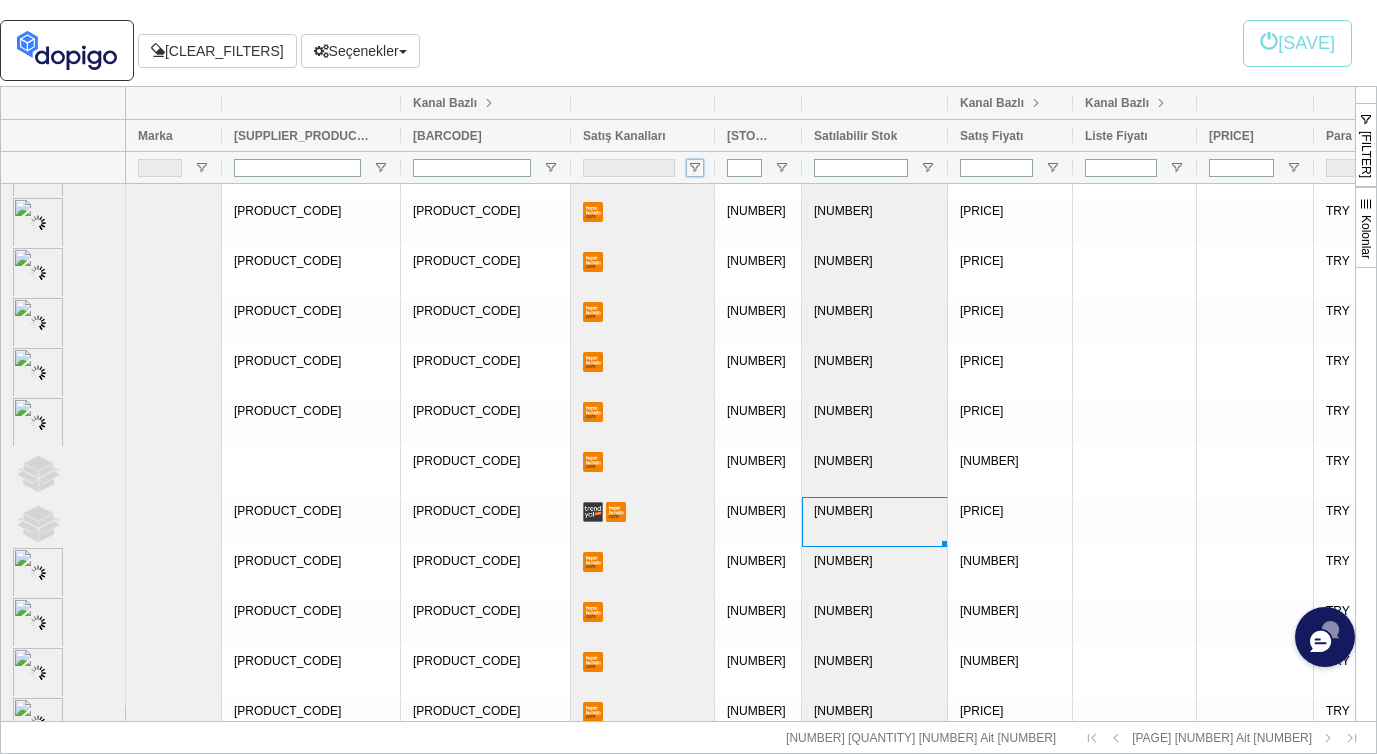 click at bounding box center (695, 168) 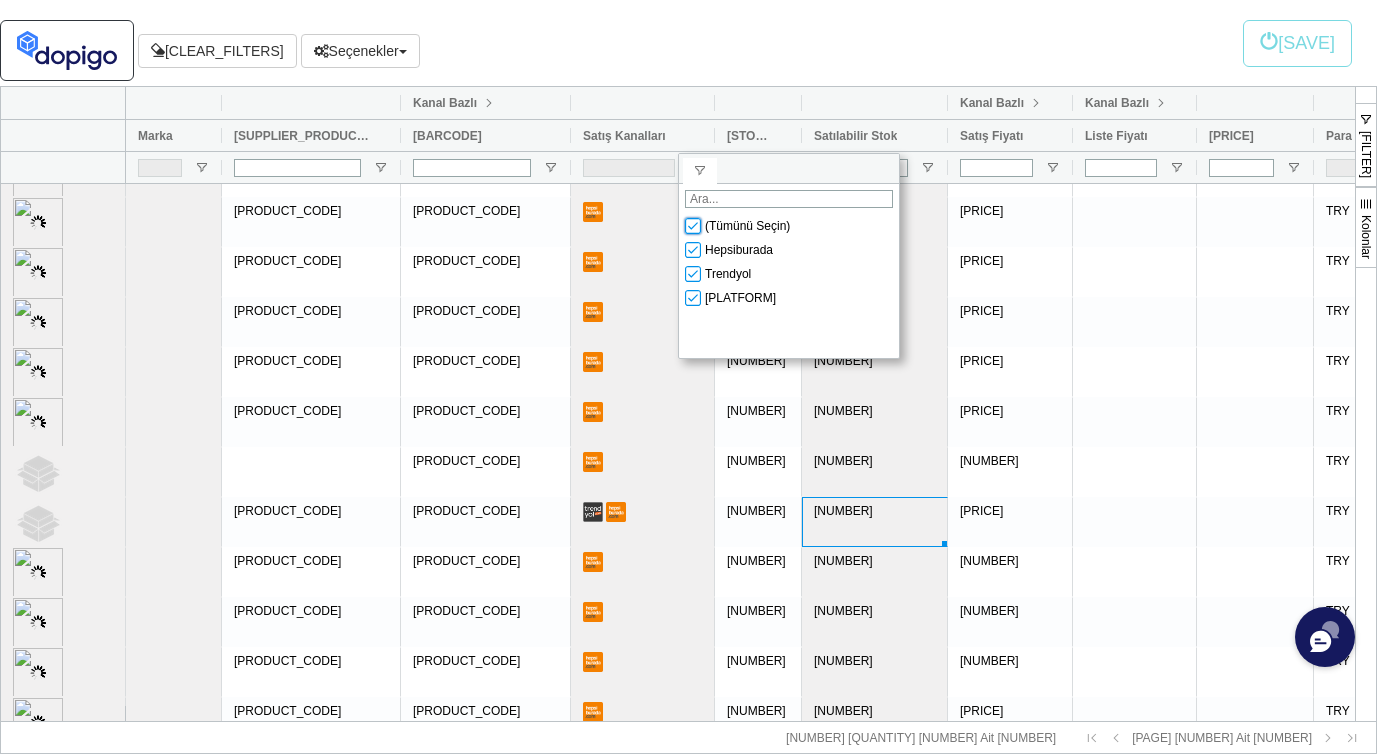 click at bounding box center (693, 226) 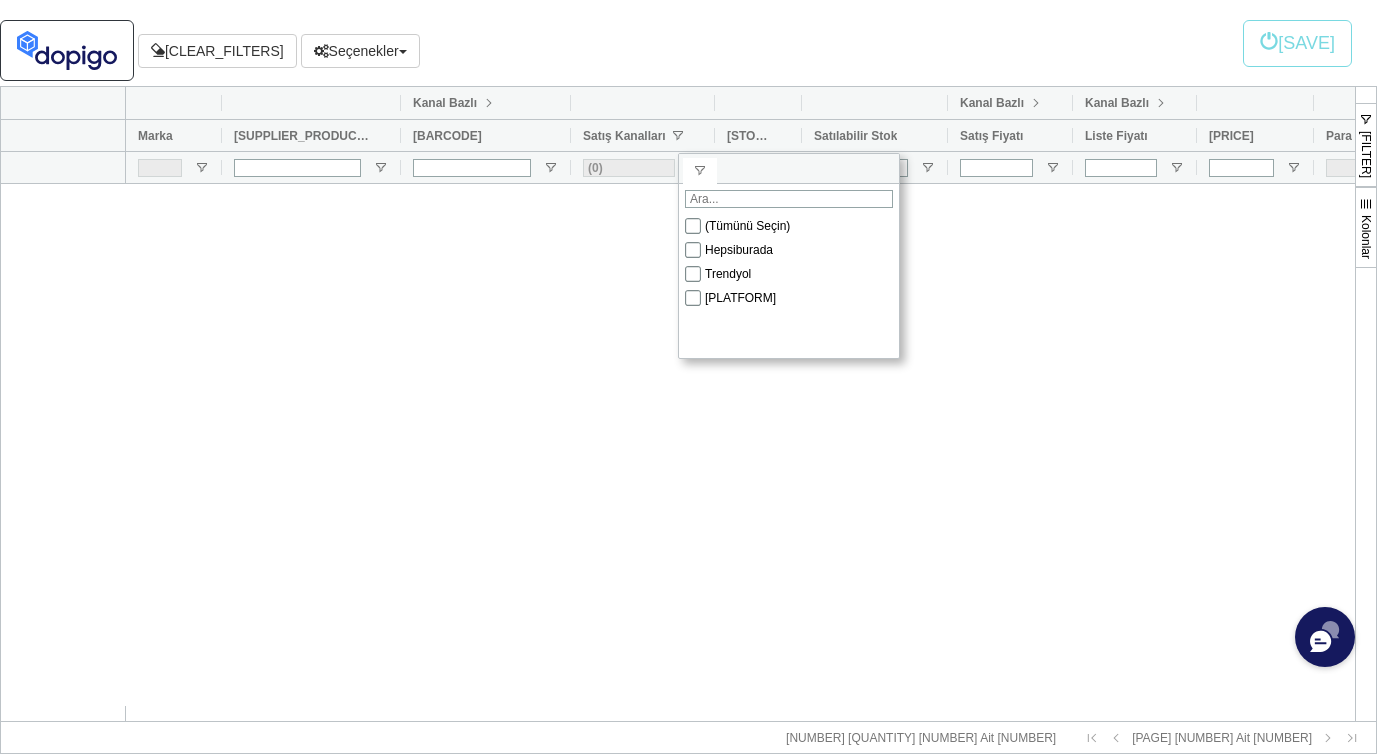 scroll, scrollTop: 0, scrollLeft: 0, axis: both 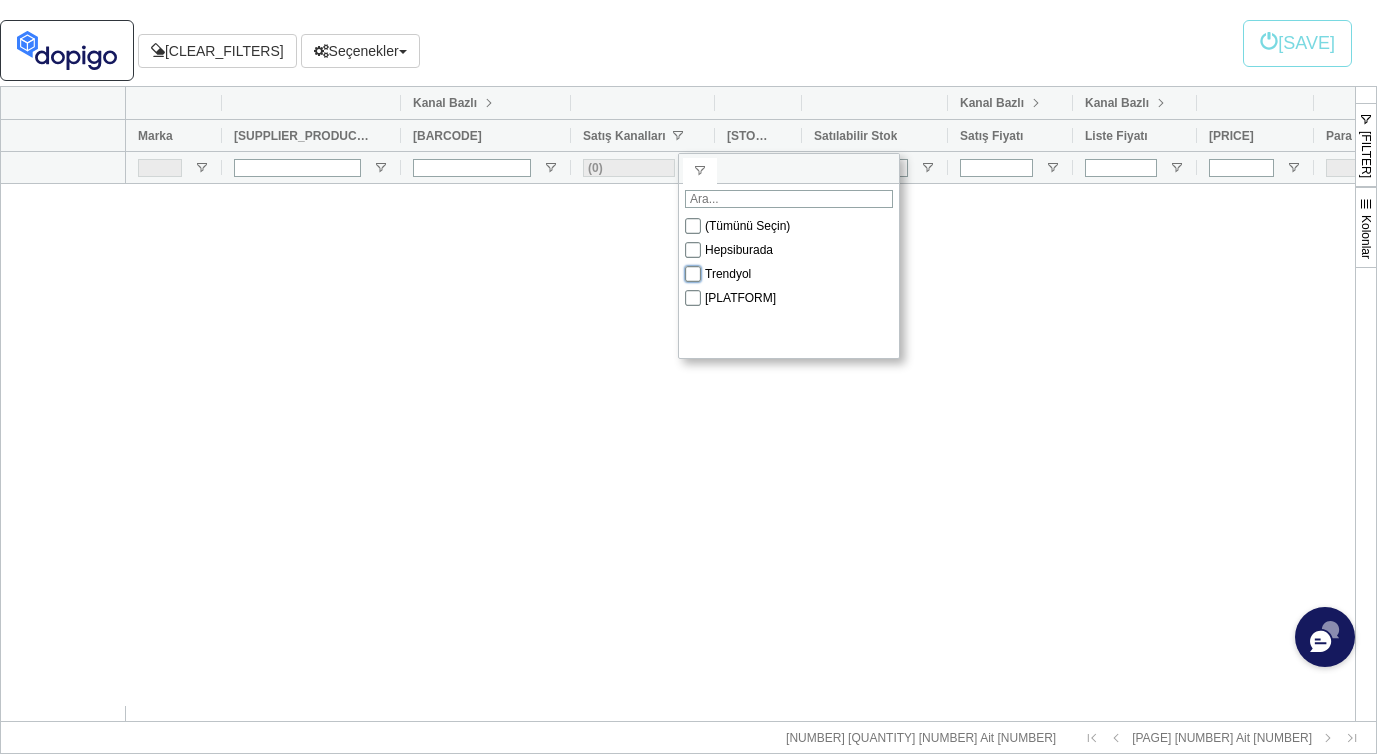 click at bounding box center [693, 274] 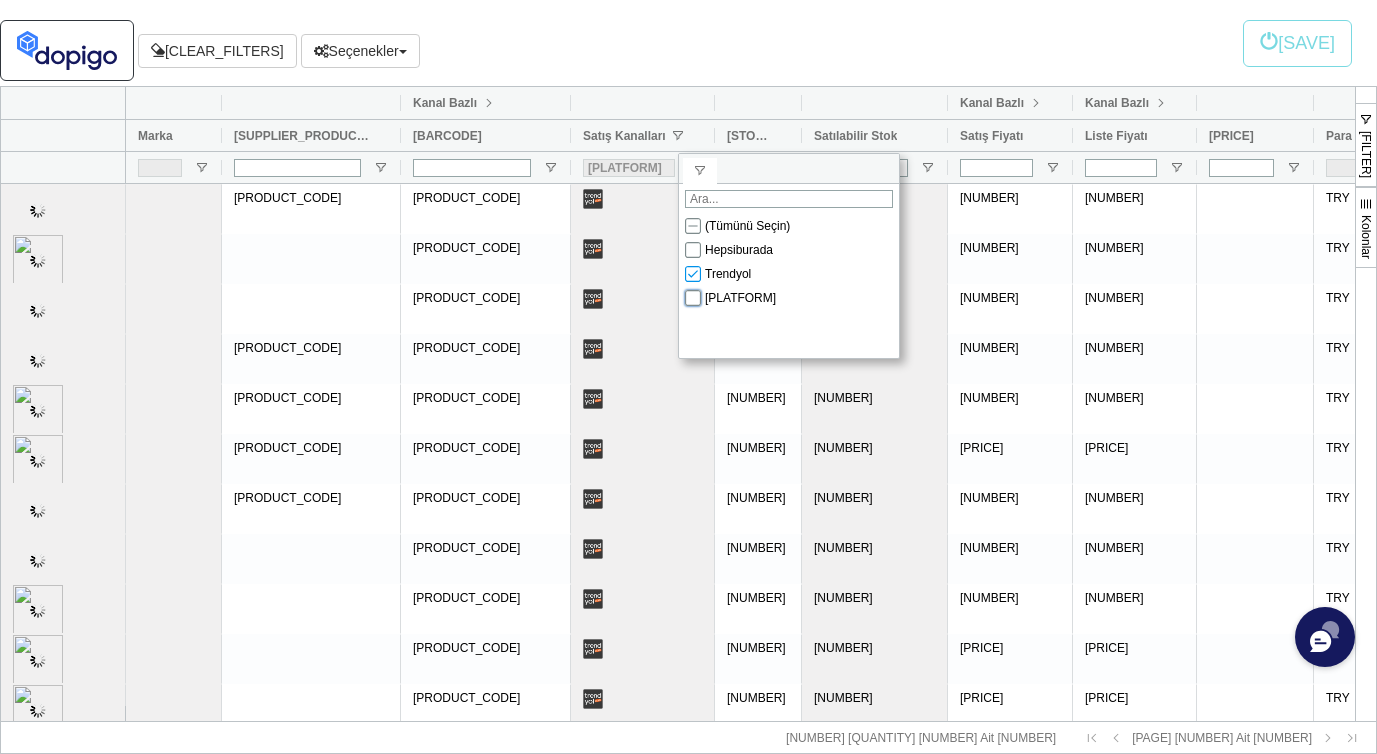 click at bounding box center (693, 298) 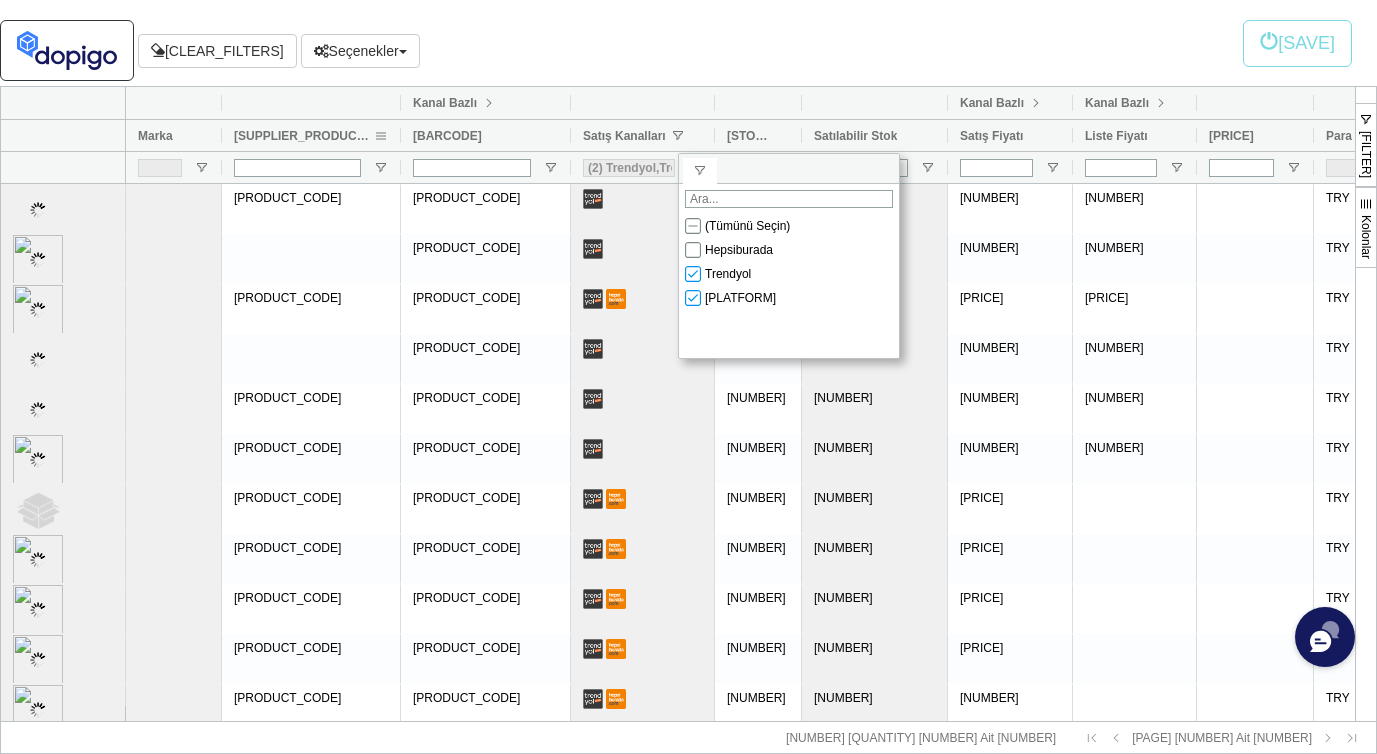 click on "[SUPPLIER_PRODUCT_CODE]" at bounding box center [303, 135] 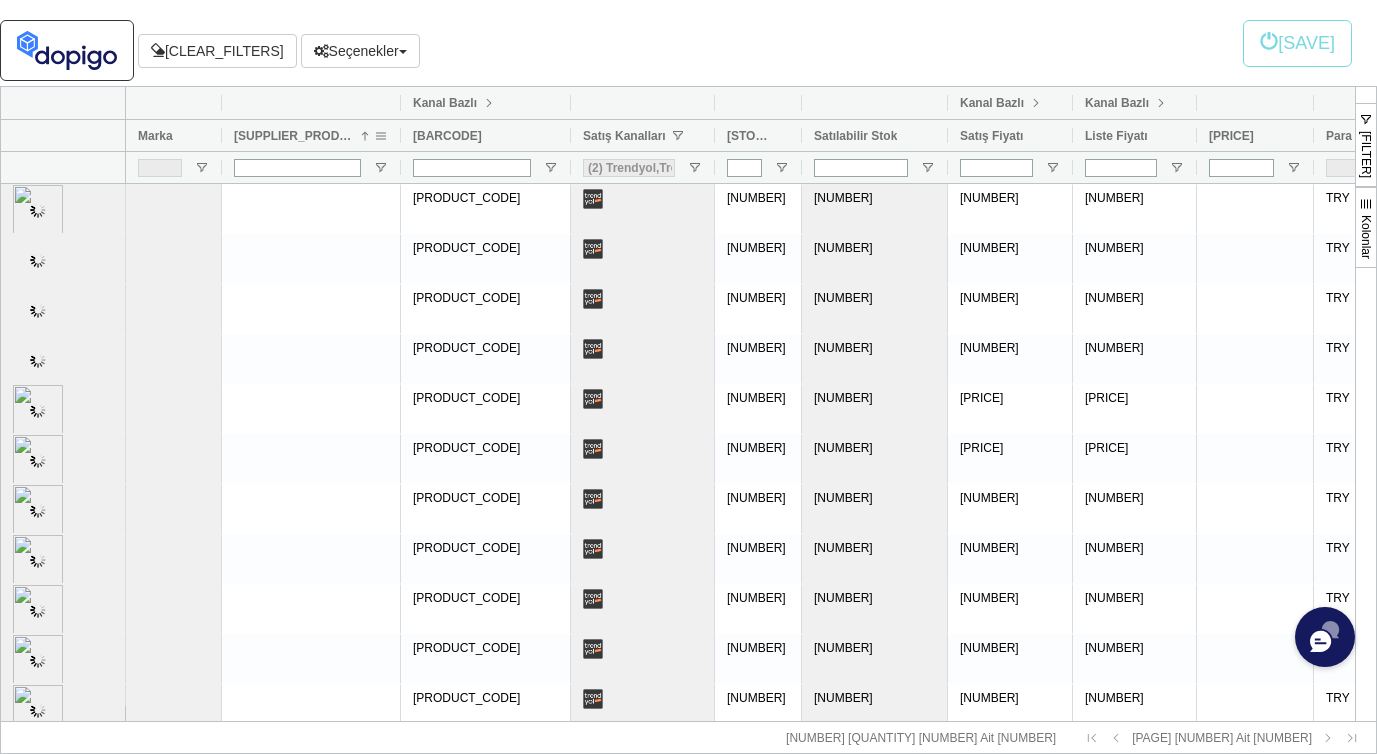 click on "Tedarikçi Ürün Kodu
[NUMBER]" at bounding box center [303, 135] 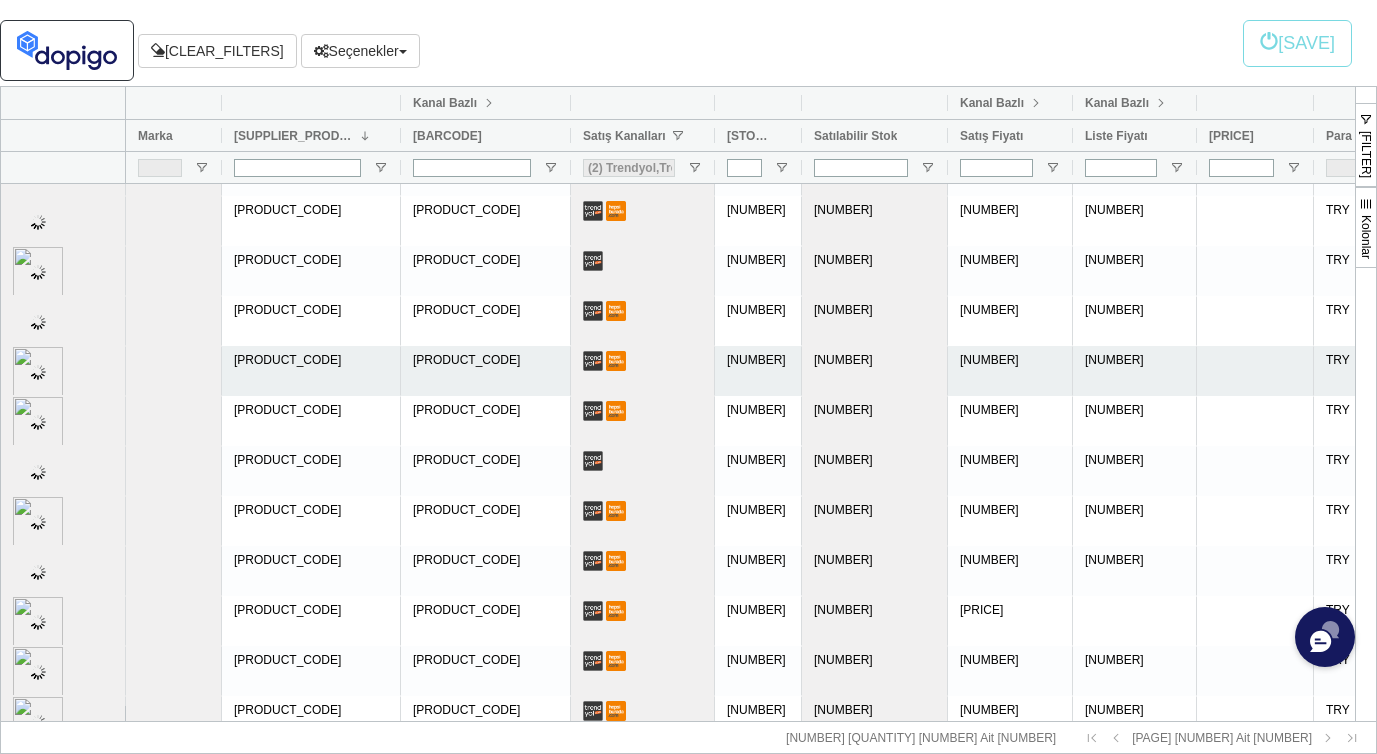 scroll, scrollTop: 2989, scrollLeft: 0, axis: vertical 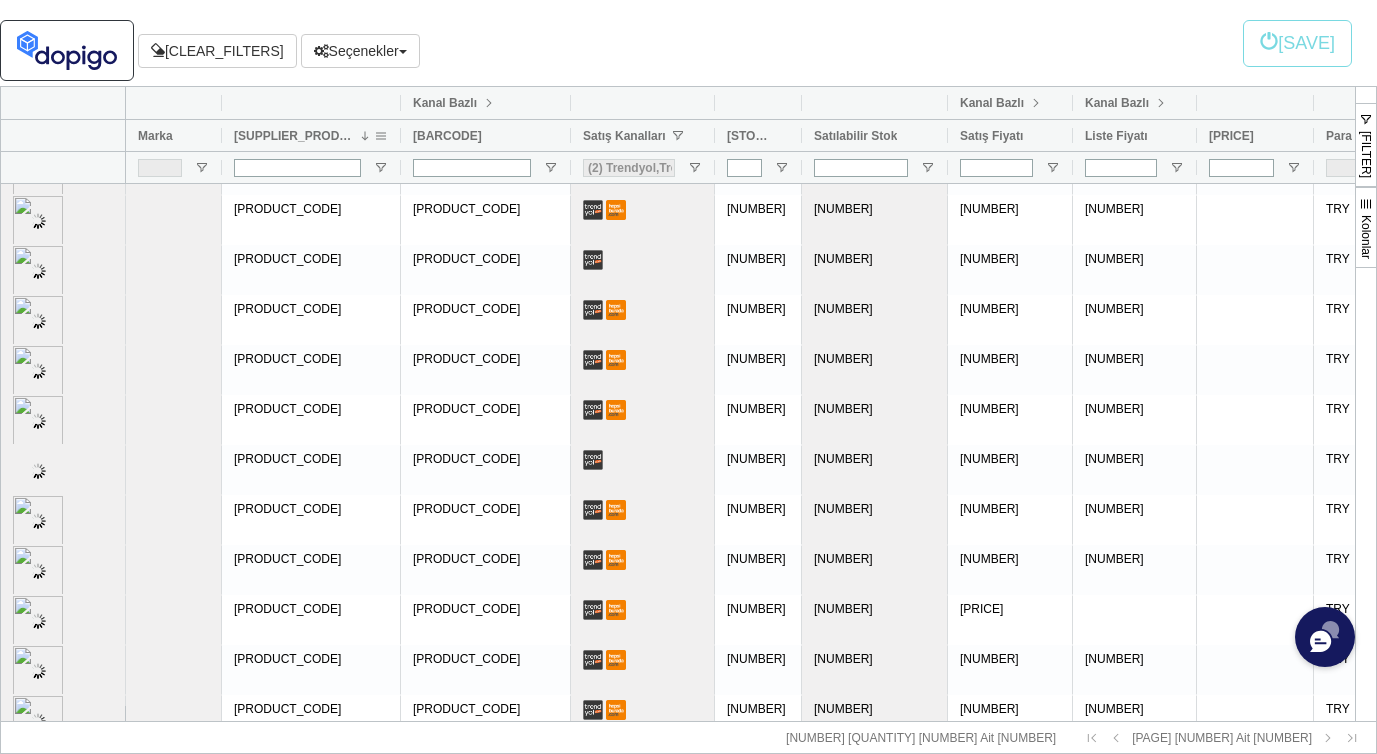 click at bounding box center (365, 136) 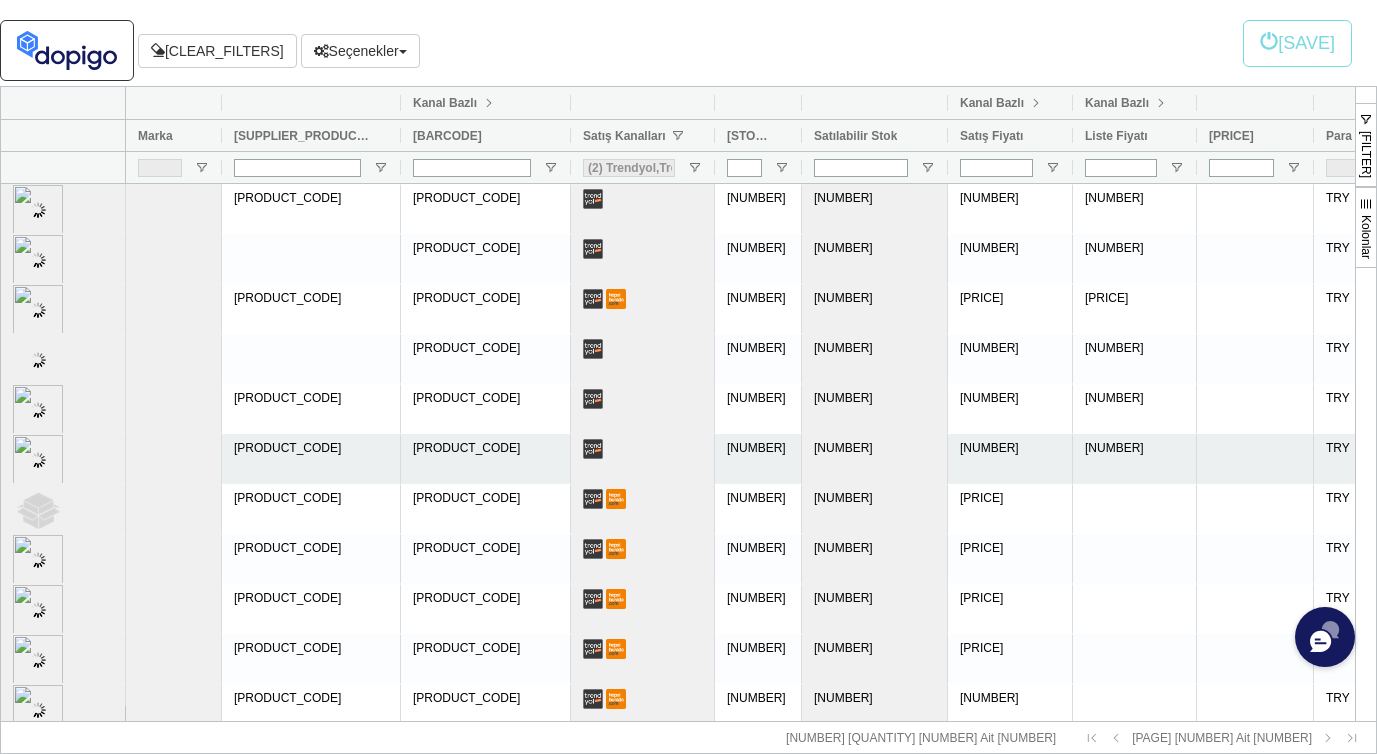 scroll, scrollTop: 42, scrollLeft: 0, axis: vertical 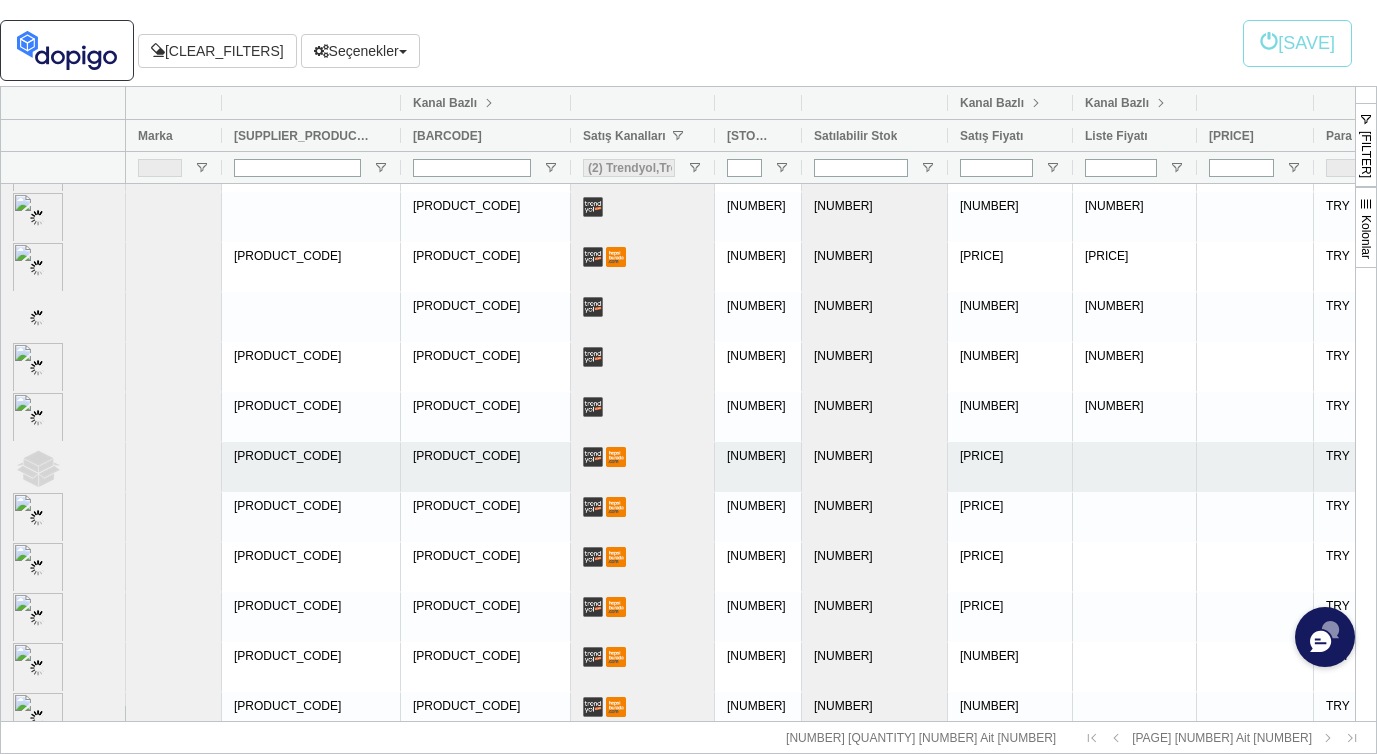 click on "[NUMBER]" at bounding box center [875, 467] 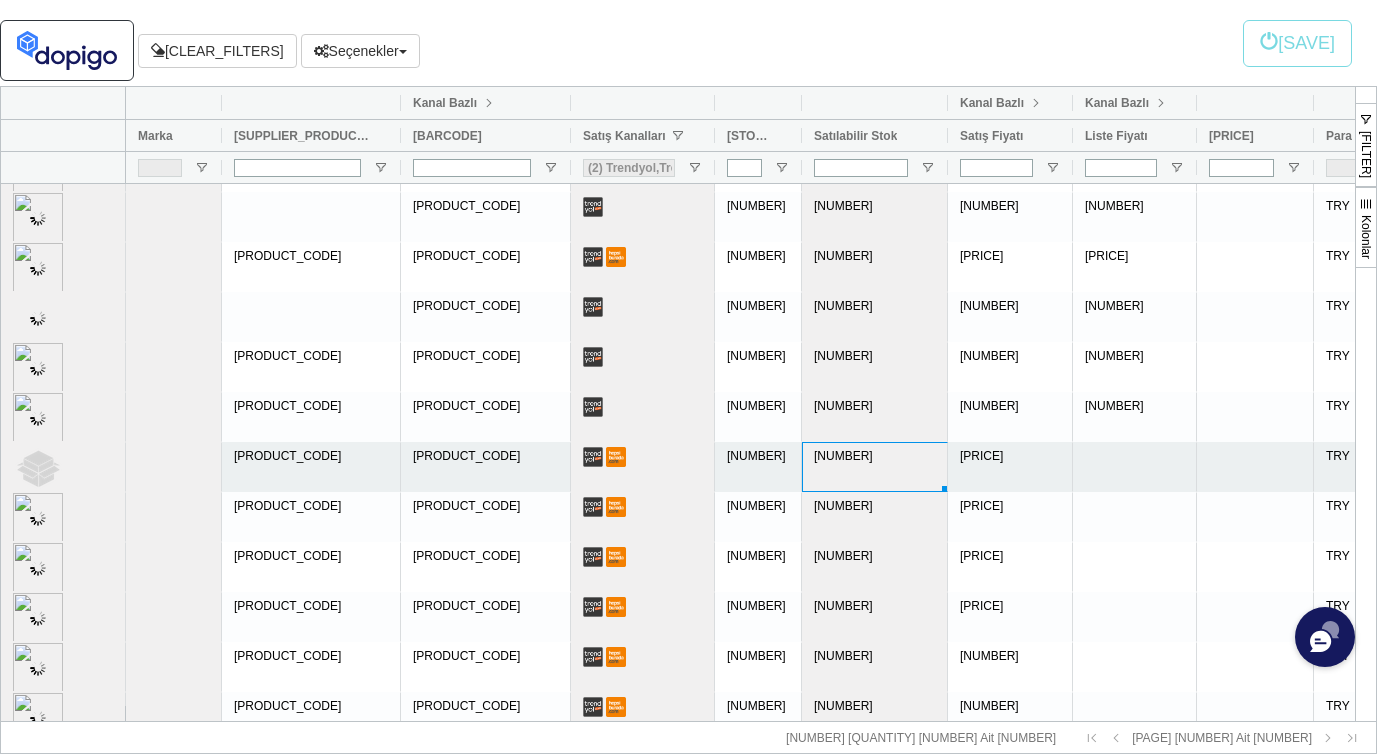 click on "[NUMBER]" at bounding box center (758, 467) 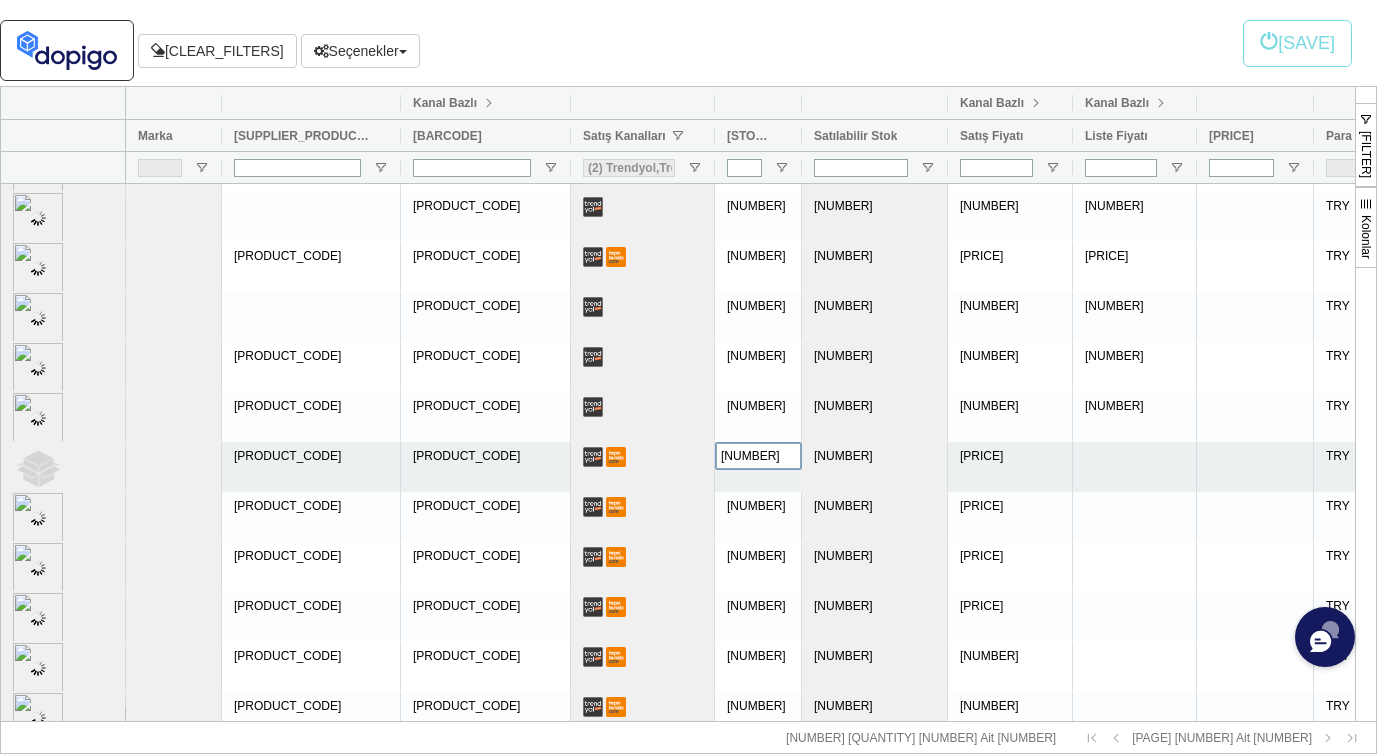 type 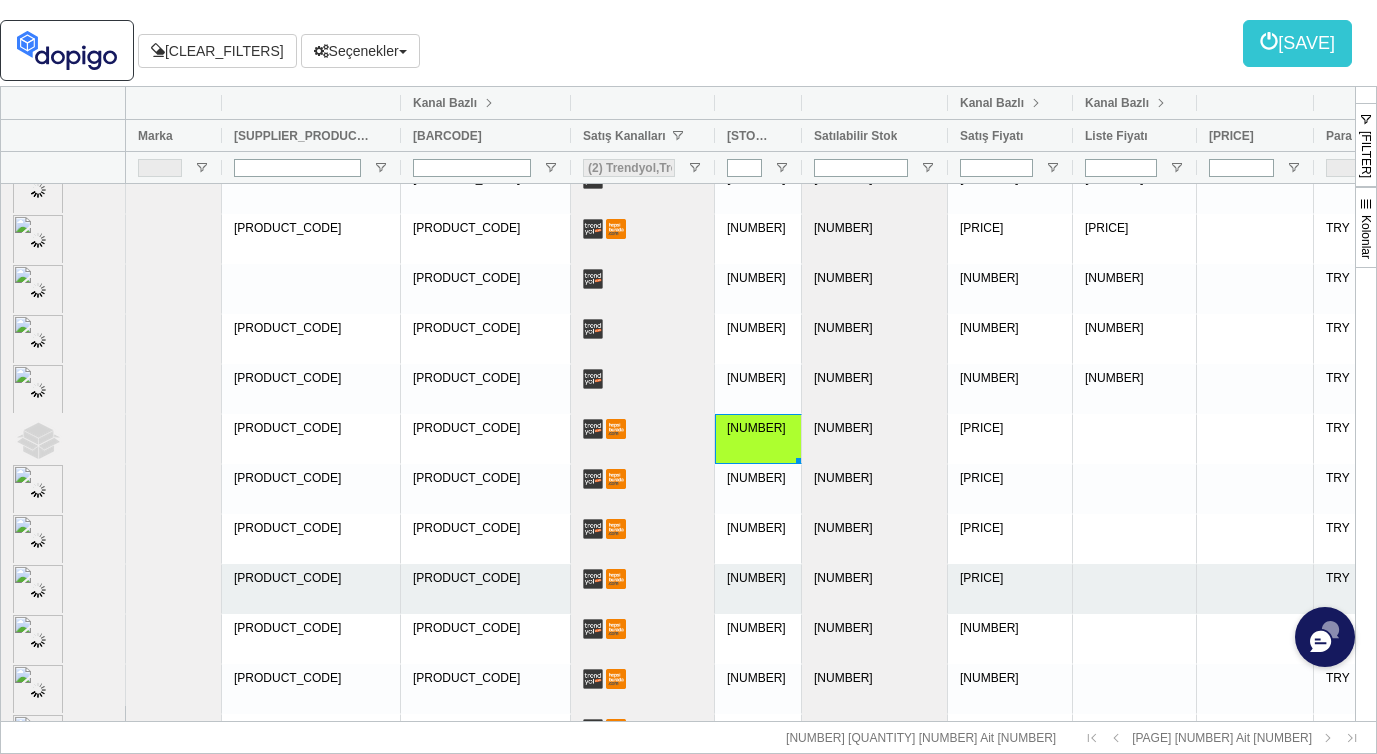 scroll, scrollTop: 72, scrollLeft: 0, axis: vertical 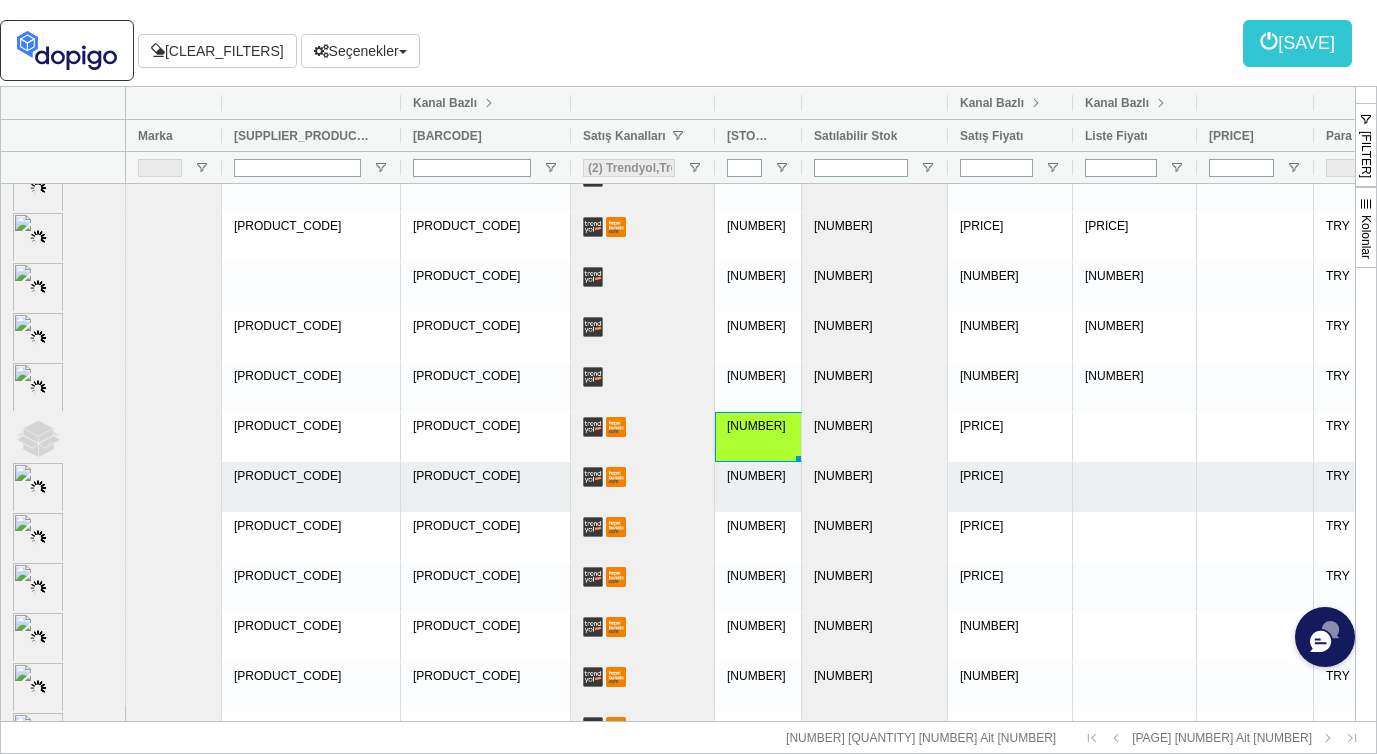 click on "[NUMBER]" at bounding box center [758, 487] 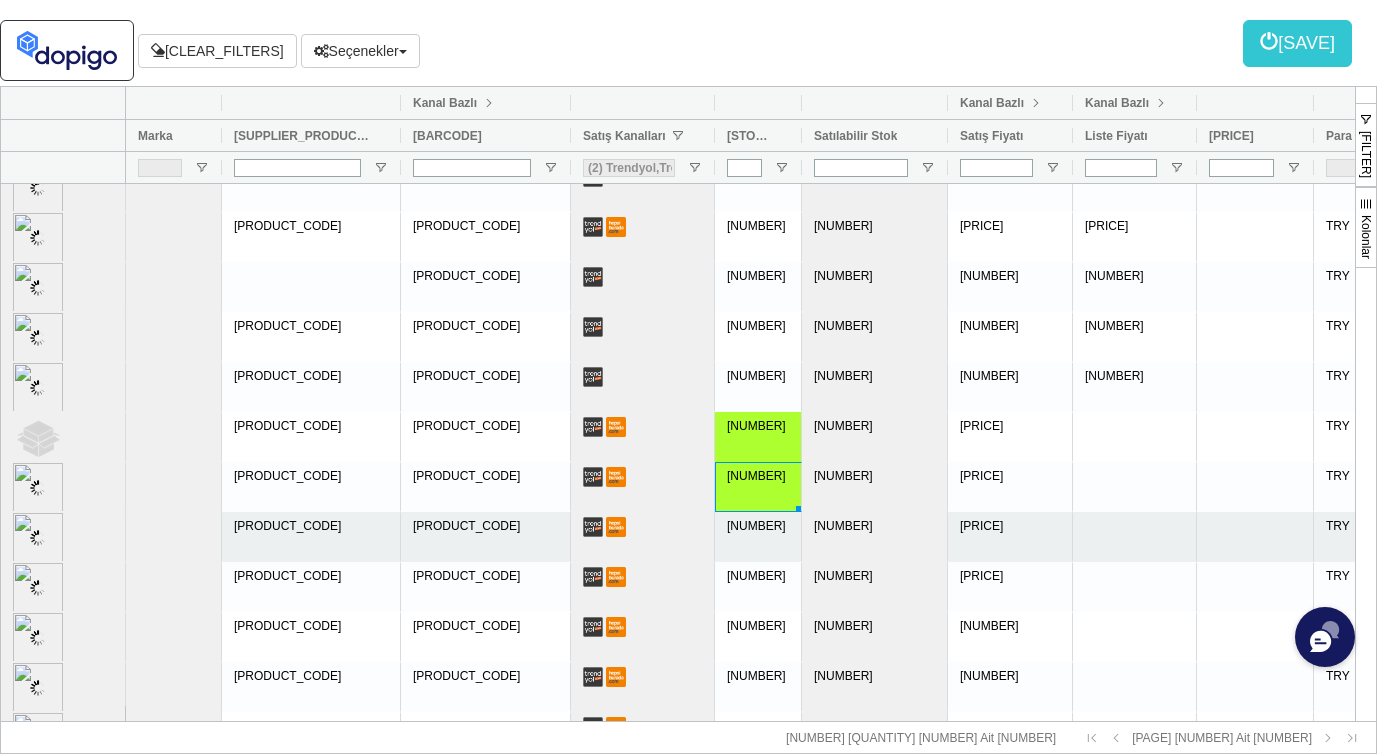 click on "[NUMBER]" at bounding box center (758, 537) 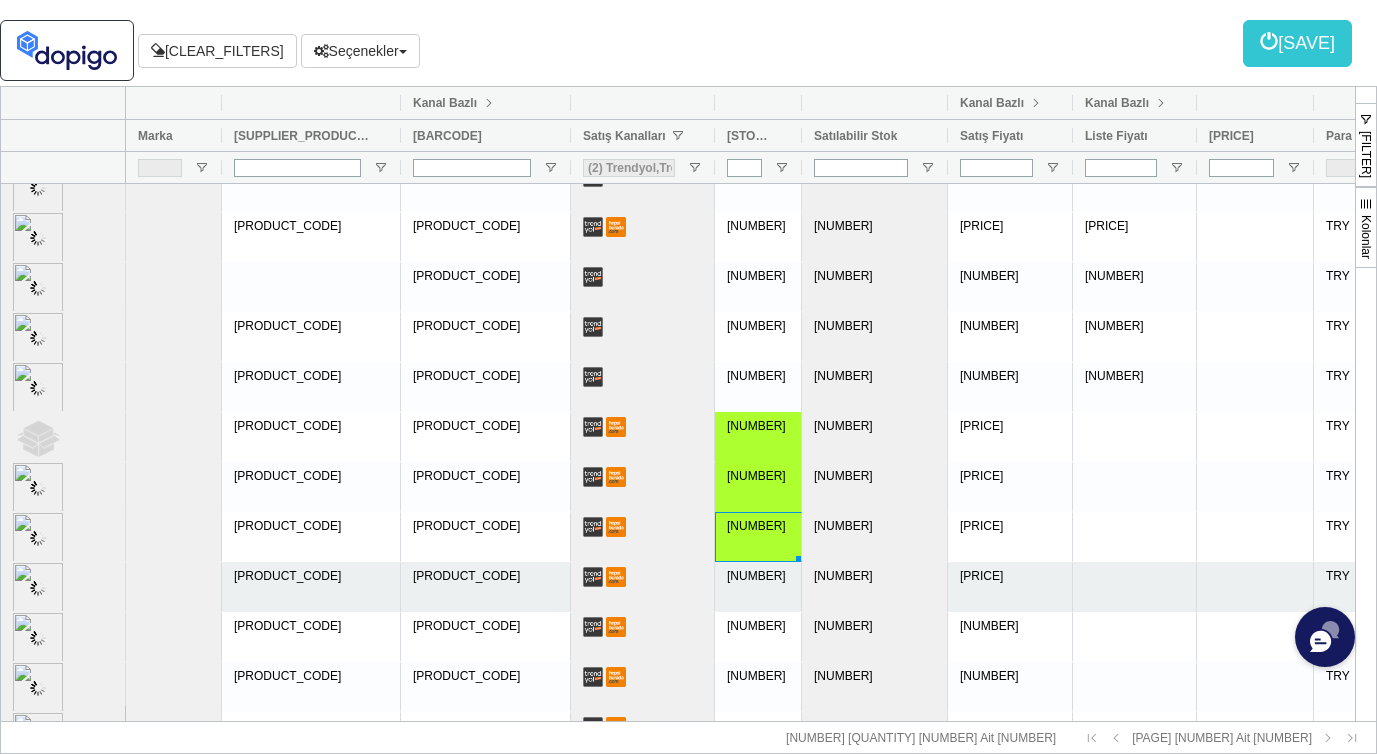 click on "[NUMBER]" at bounding box center [758, 587] 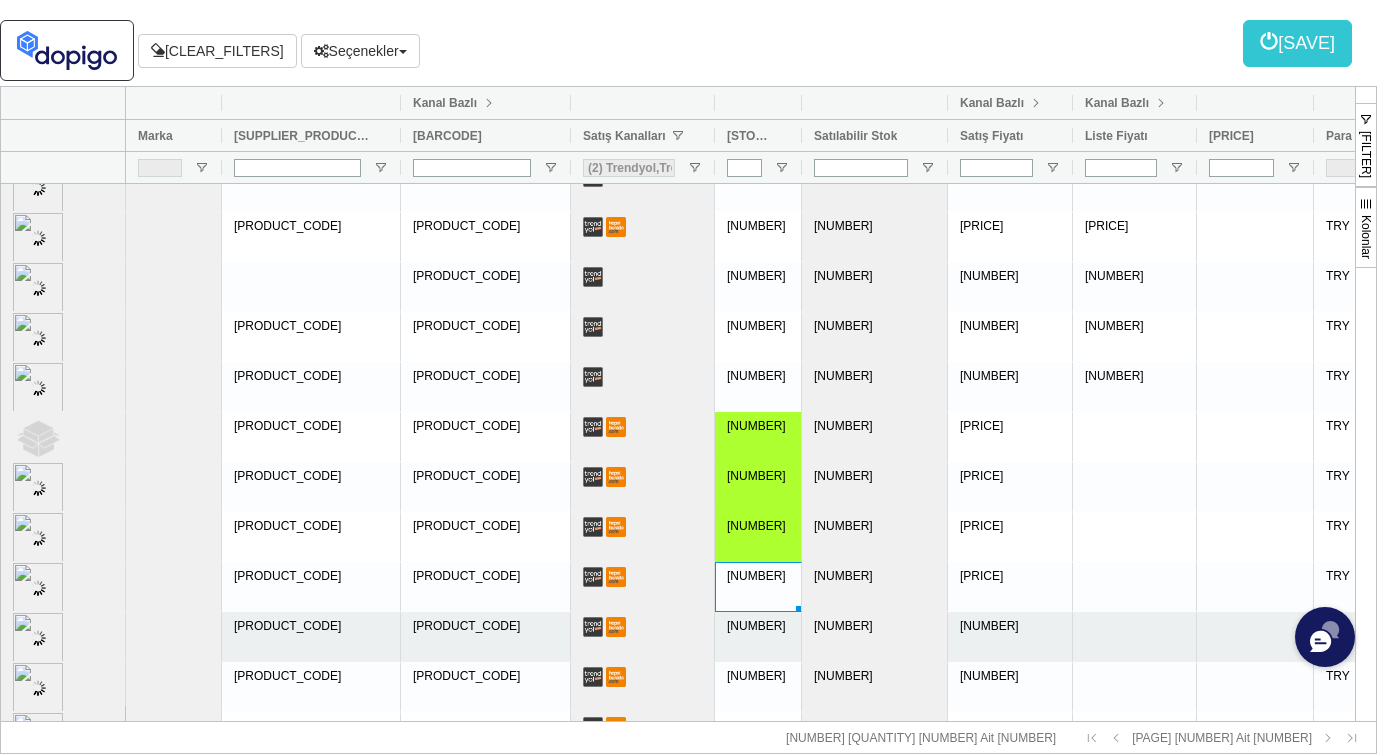 click on "[NUMBER]" at bounding box center (758, 637) 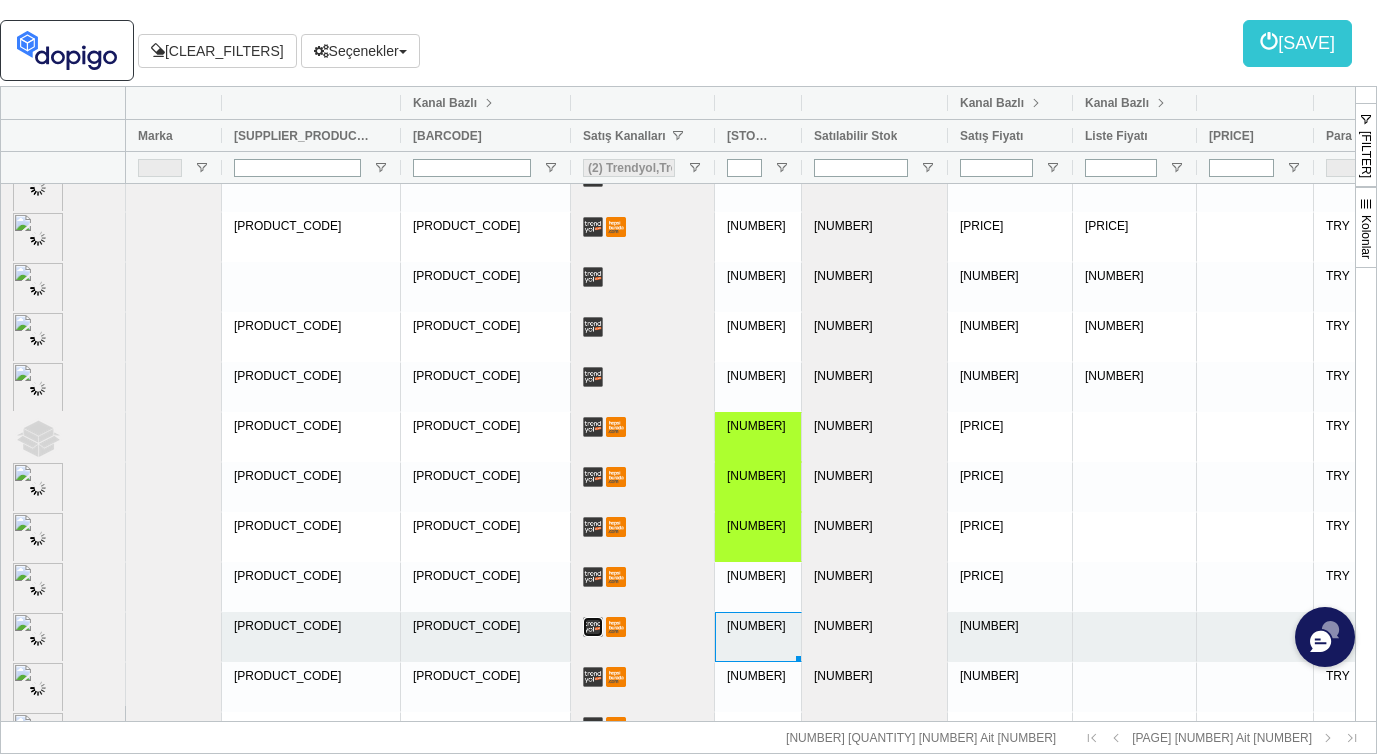 click at bounding box center [593, 627] 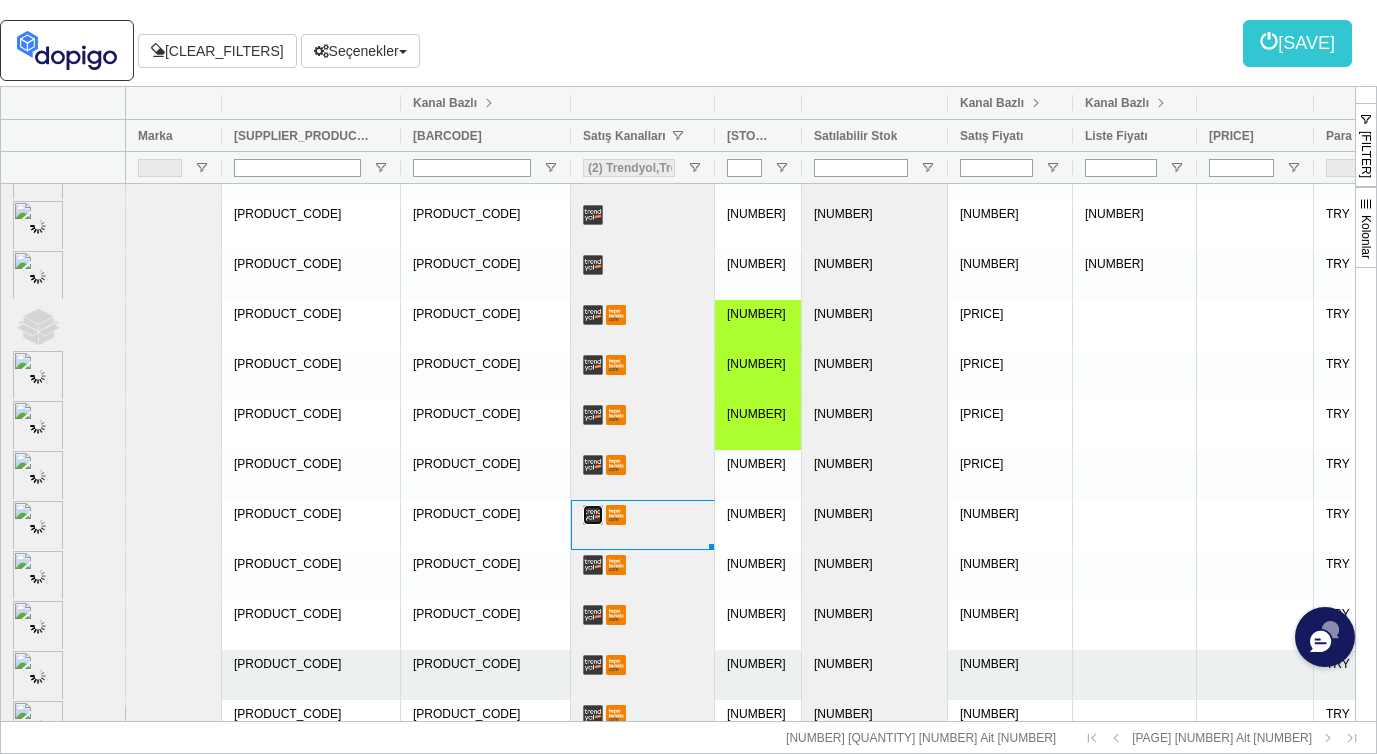 scroll, scrollTop: 236, scrollLeft: 0, axis: vertical 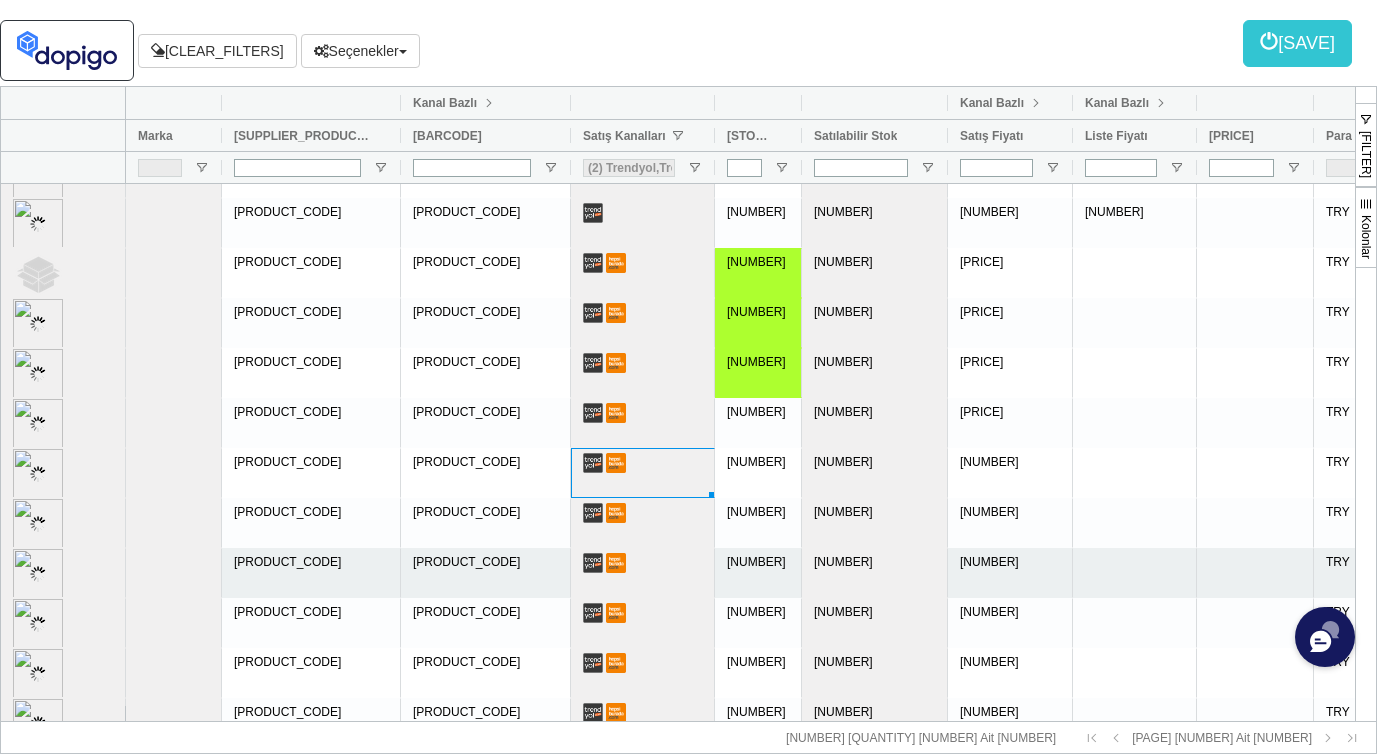 click on "[NUMBER]" at bounding box center (758, 573) 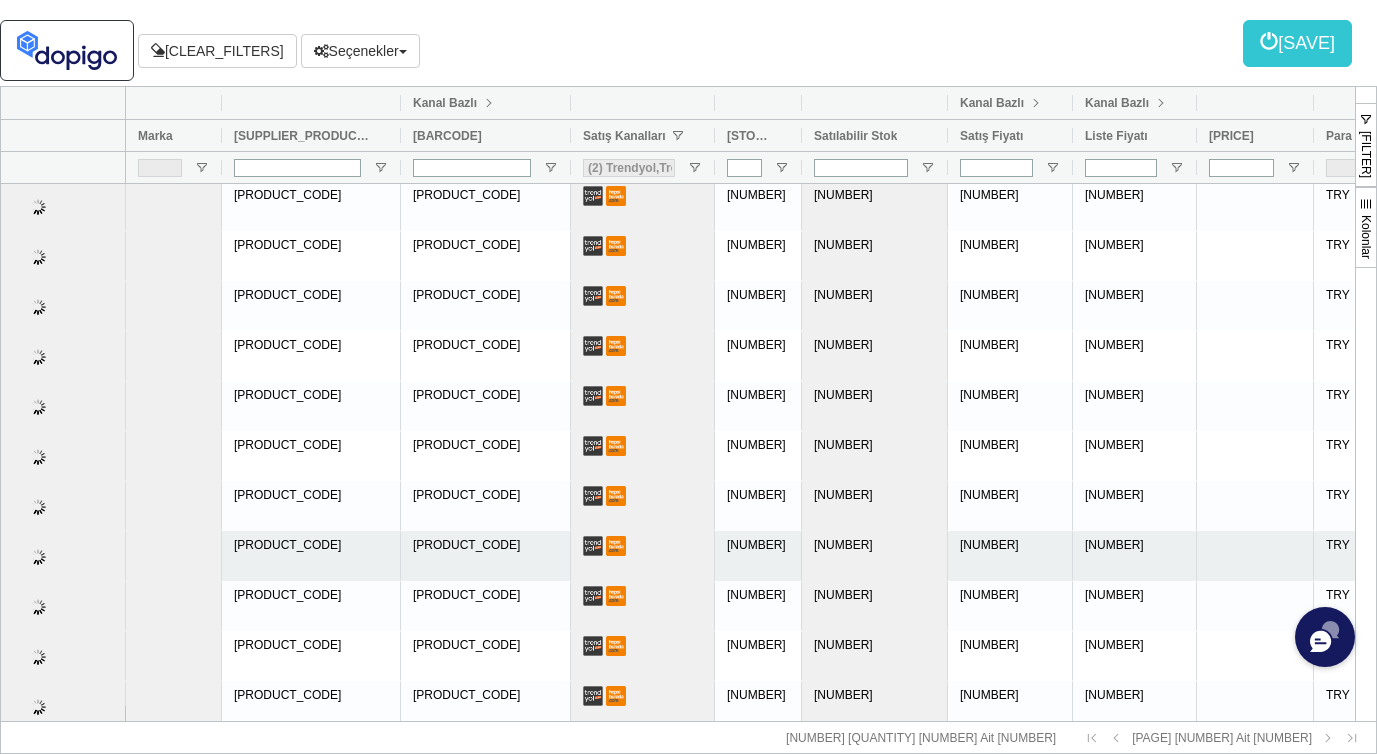 scroll, scrollTop: 3160, scrollLeft: 0, axis: vertical 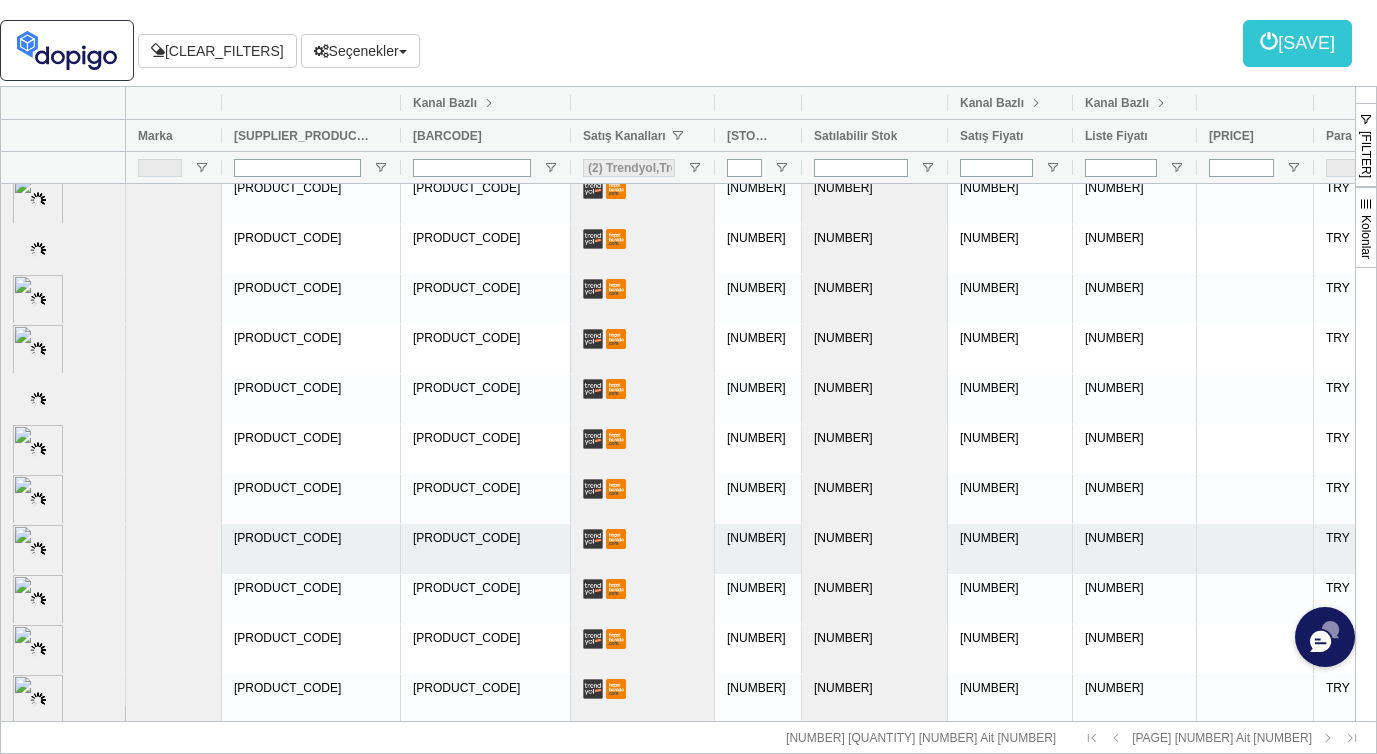 click on "[NUMBER]" at bounding box center [758, 549] 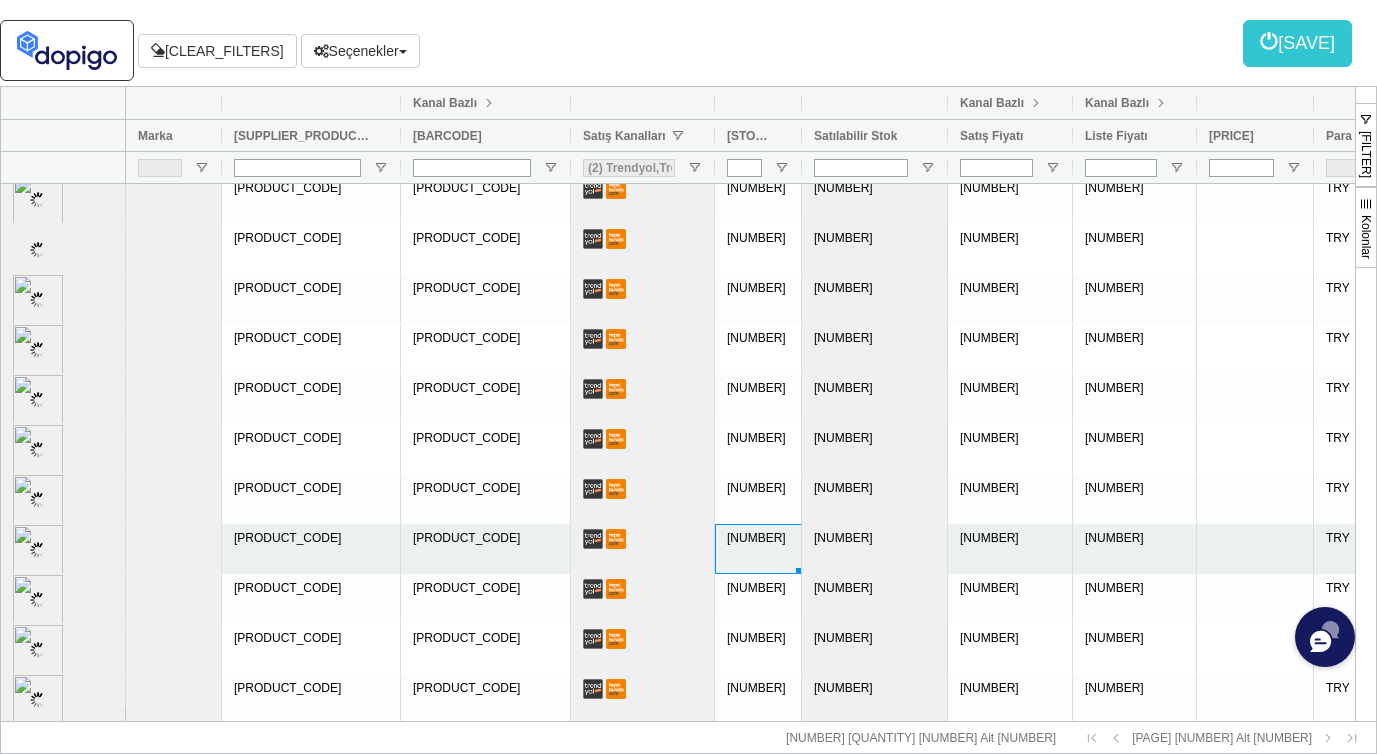 click on "[NUMBER]" at bounding box center [758, 549] 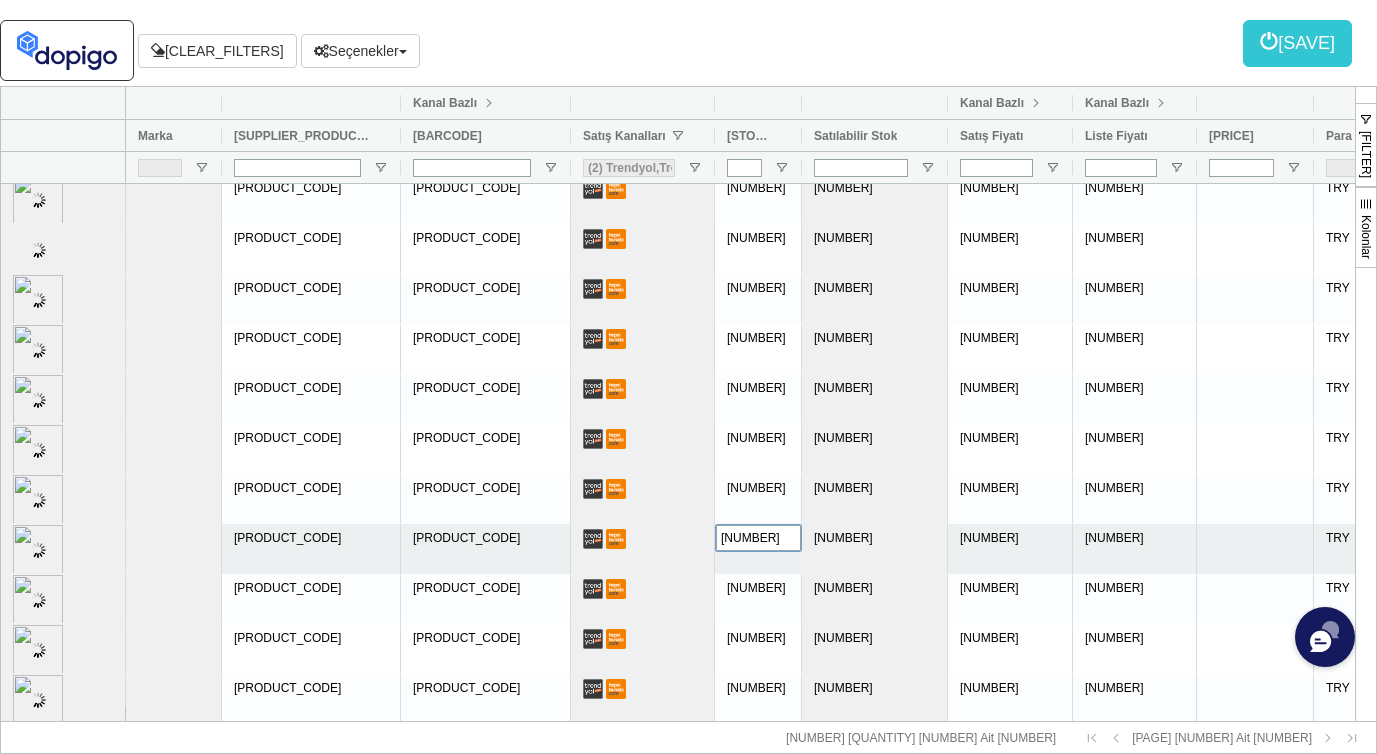 type on "[NUMBER]" 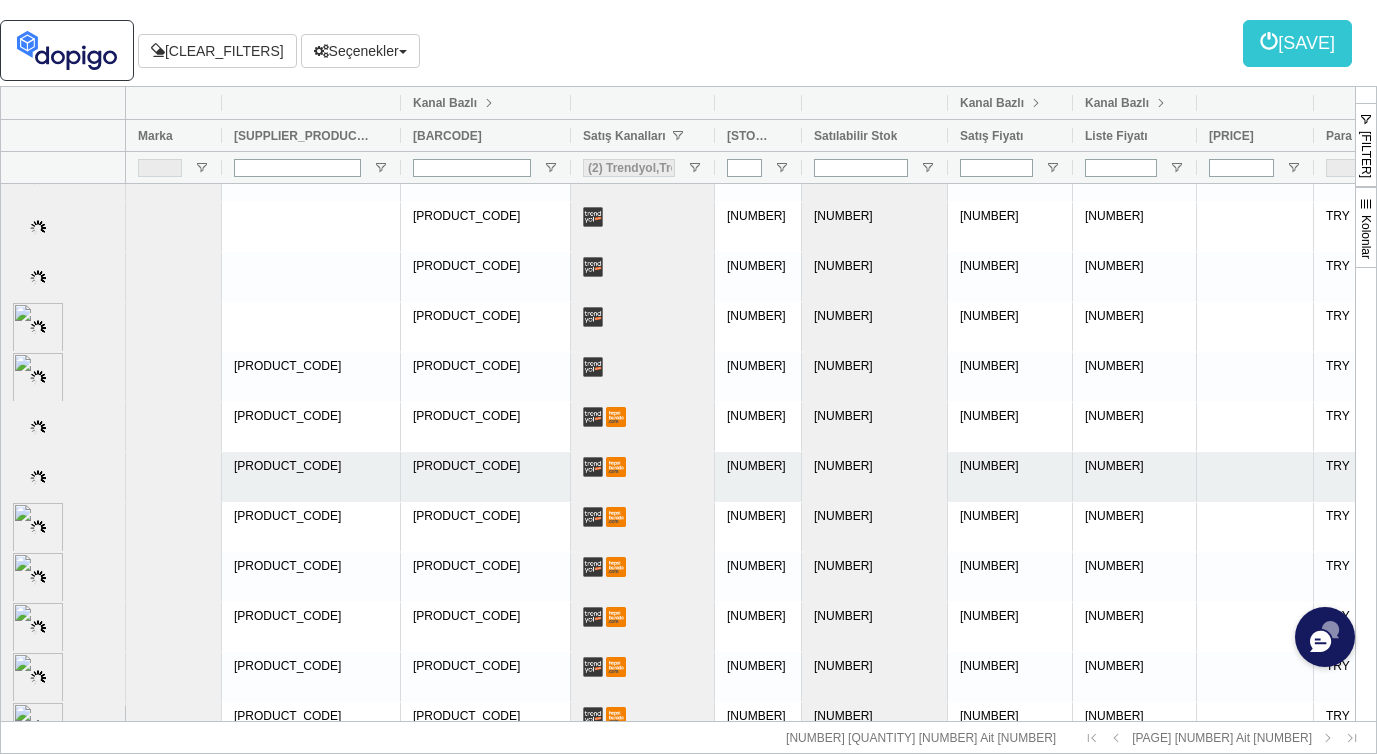 scroll, scrollTop: 7912, scrollLeft: 0, axis: vertical 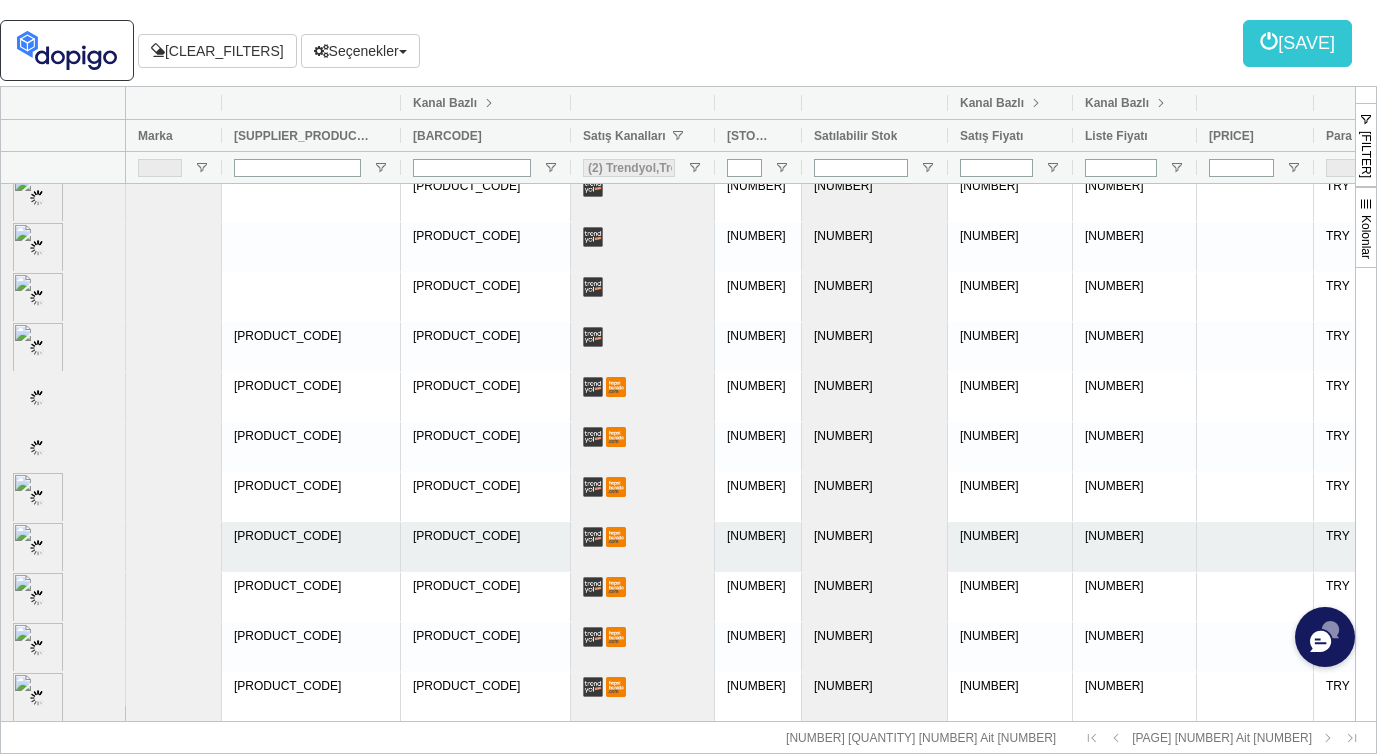 click at bounding box center [616, 537] 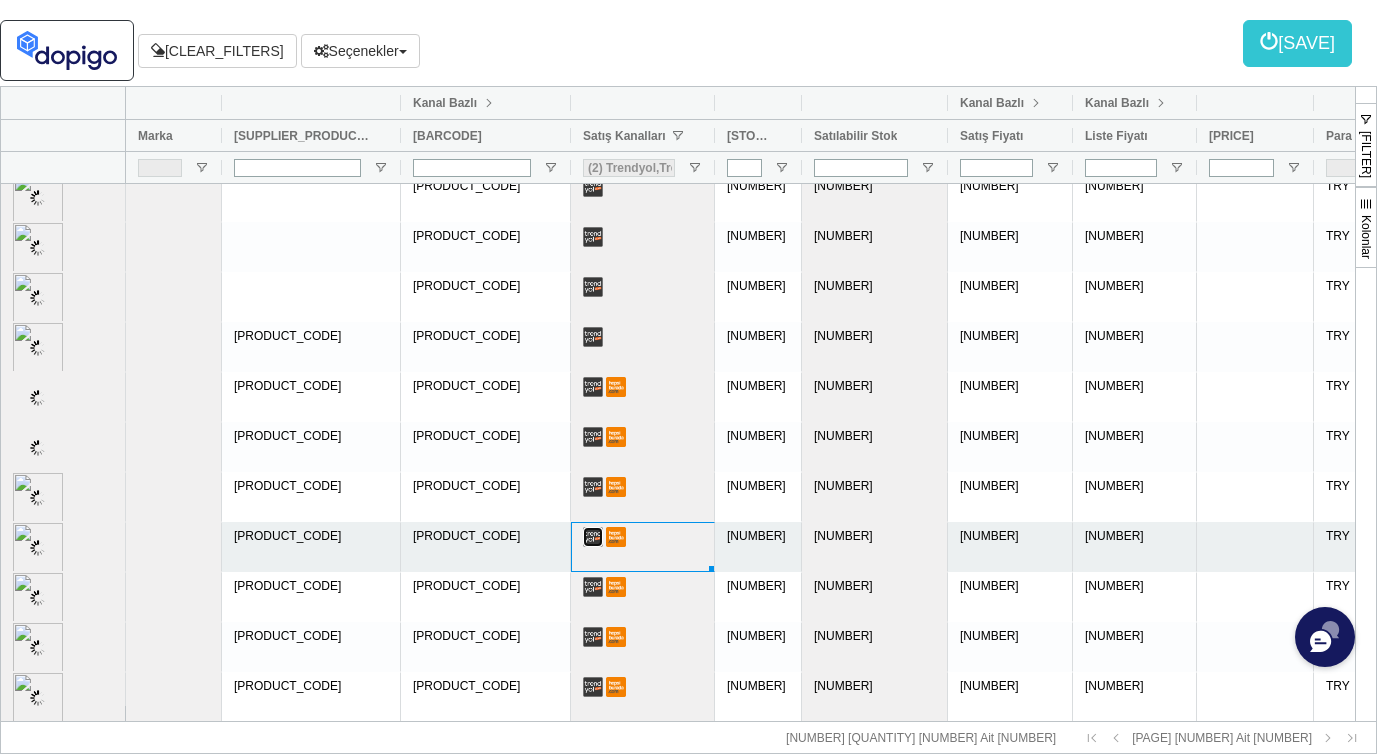click at bounding box center (593, 537) 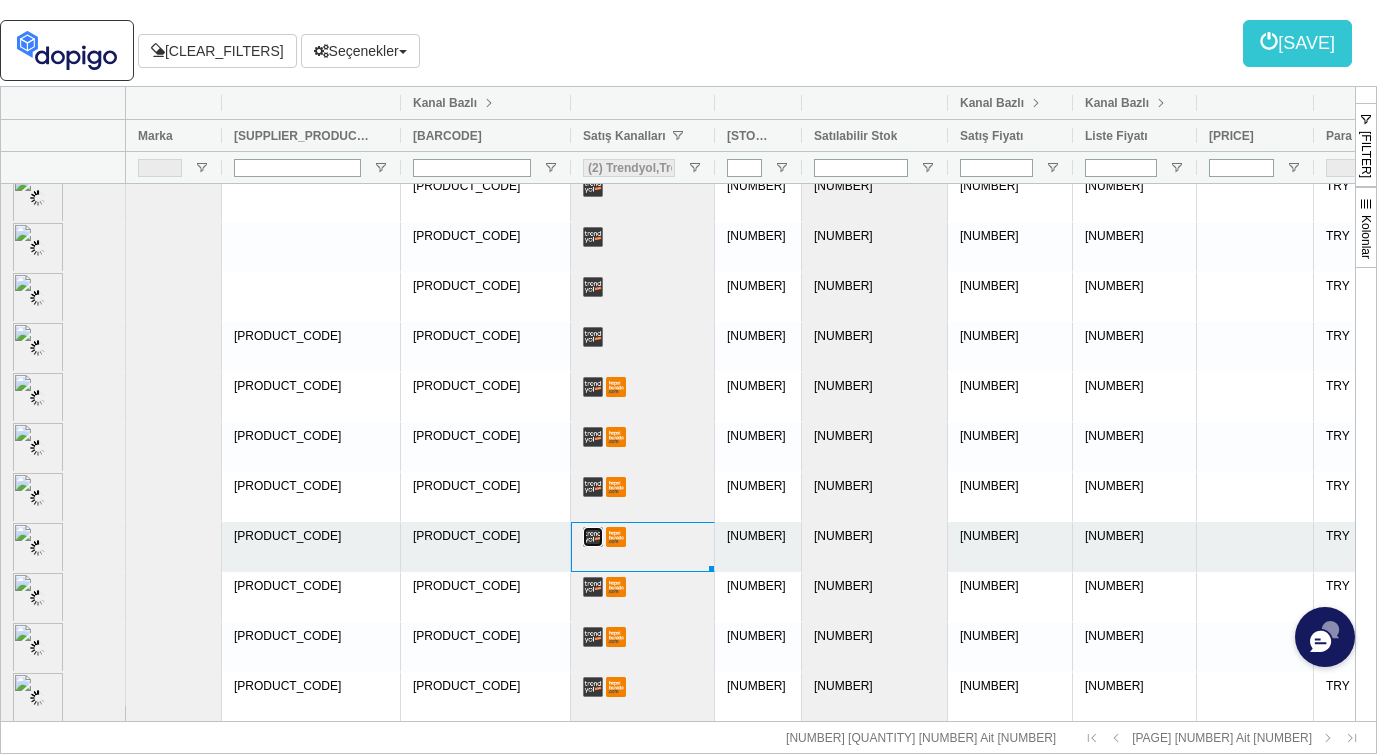 click on "[NUMBER]" at bounding box center [758, 547] 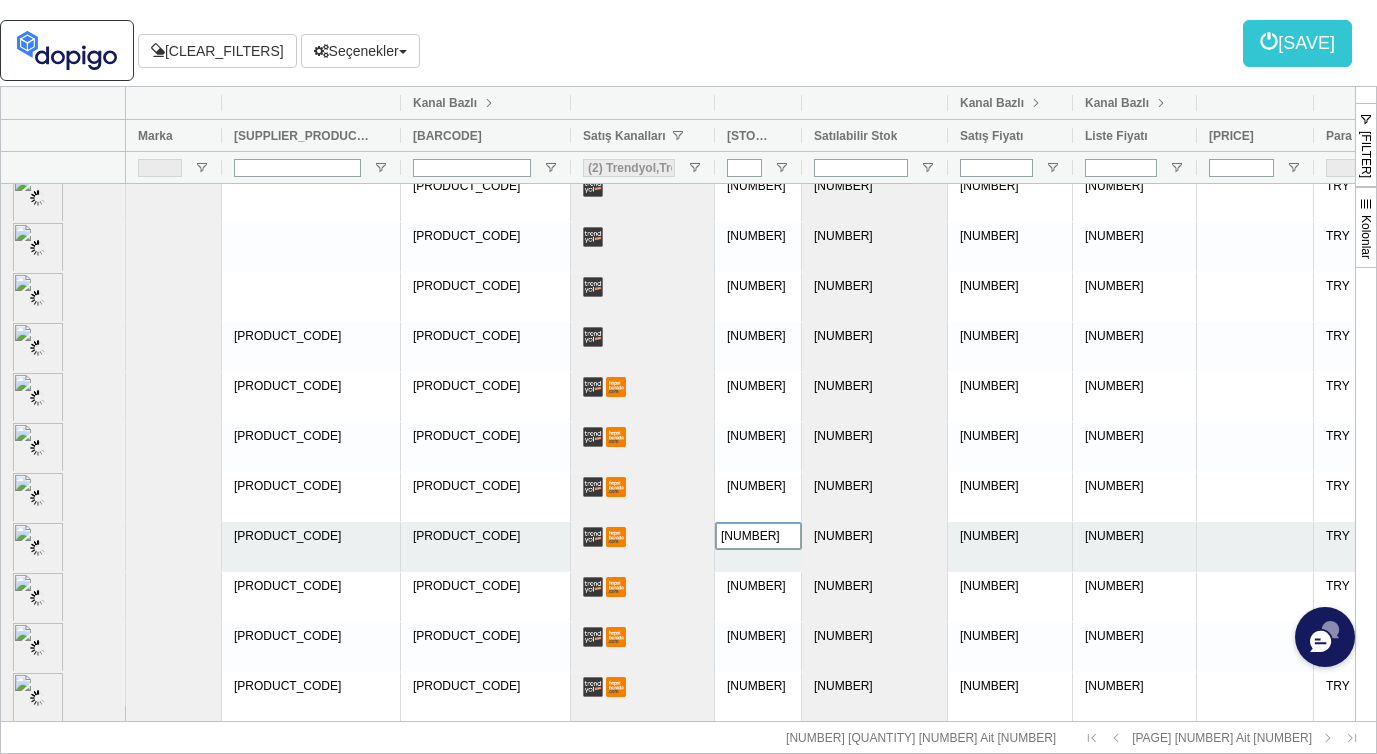 type on "[NUMBER]" 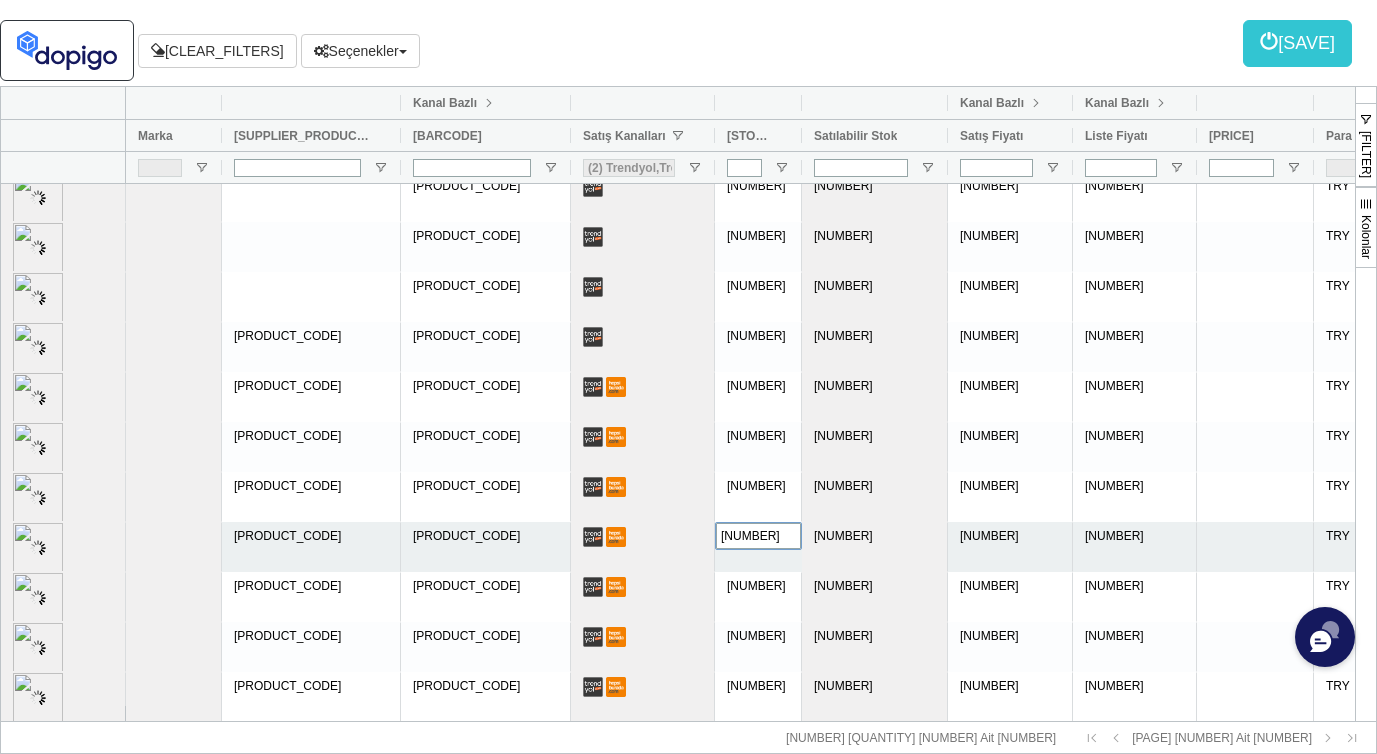 type 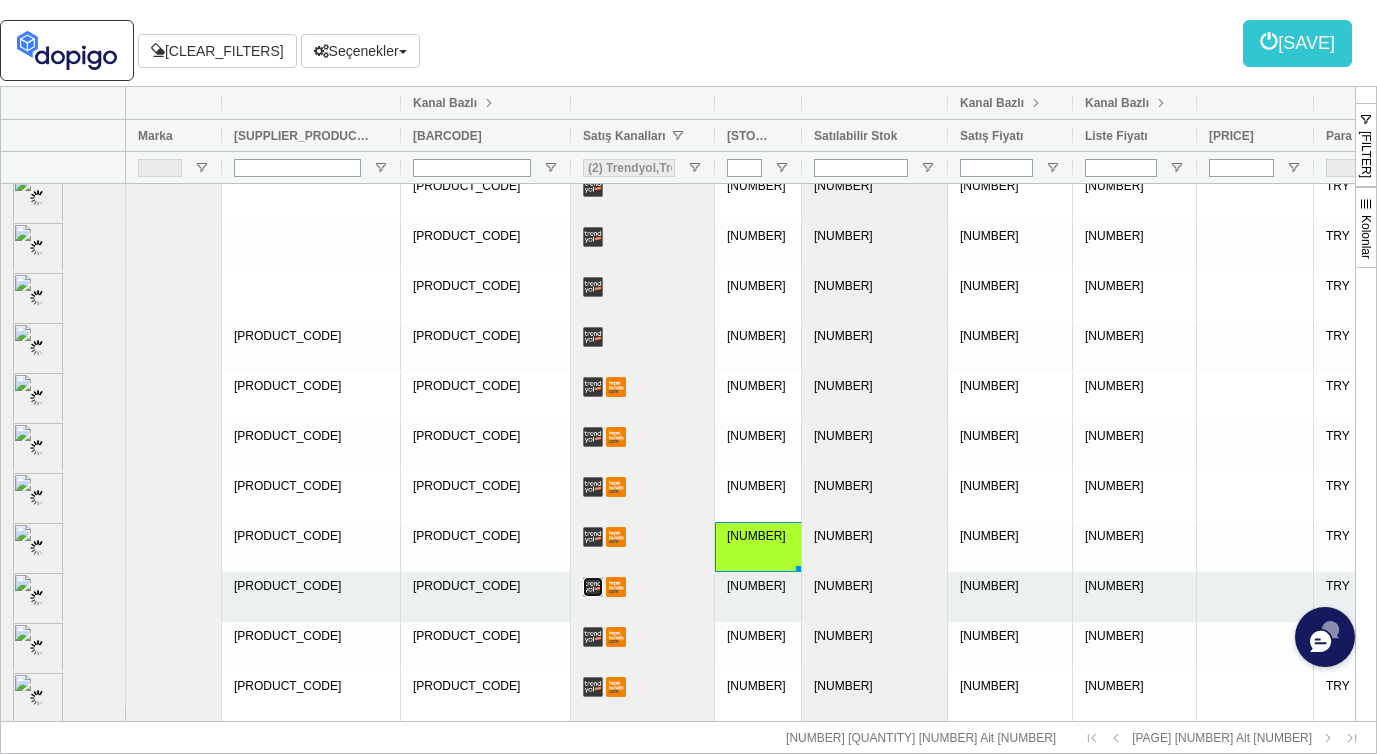 click at bounding box center (593, 587) 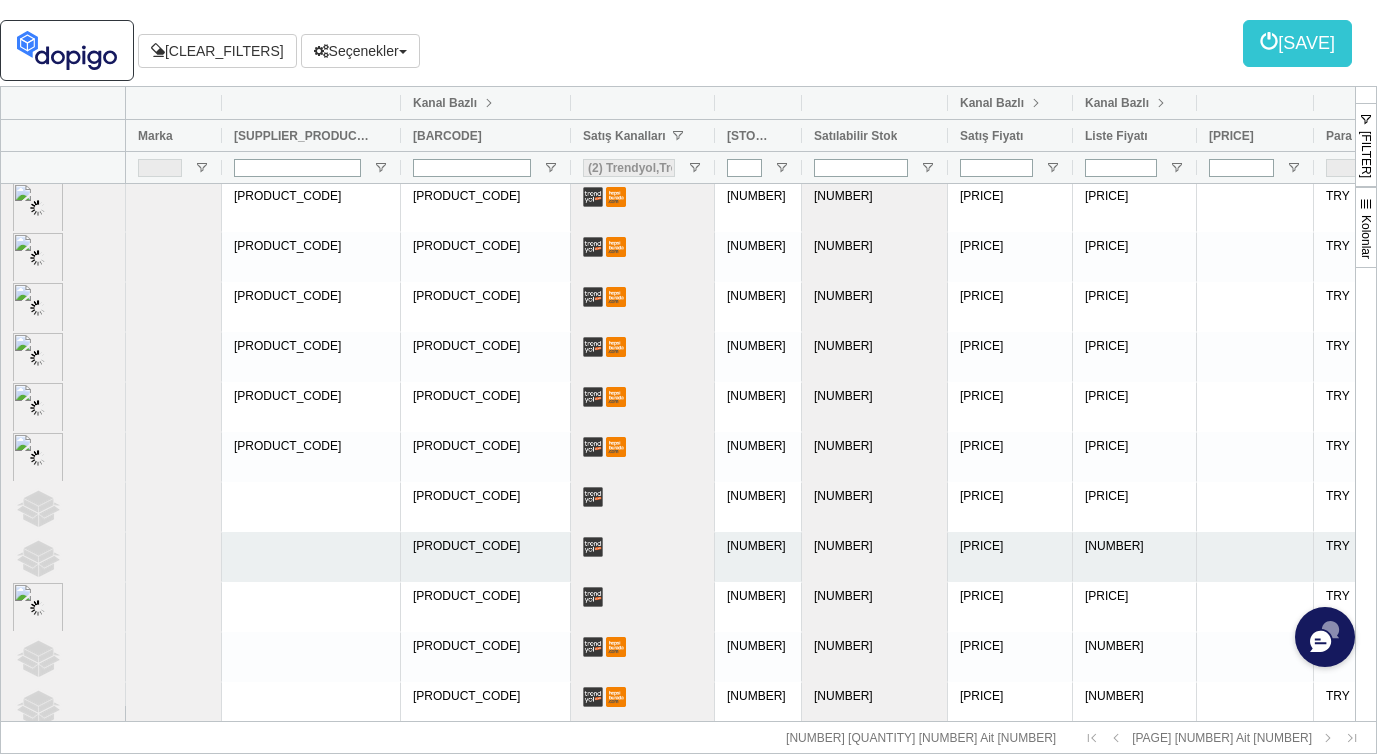 scroll, scrollTop: 8534, scrollLeft: 0, axis: vertical 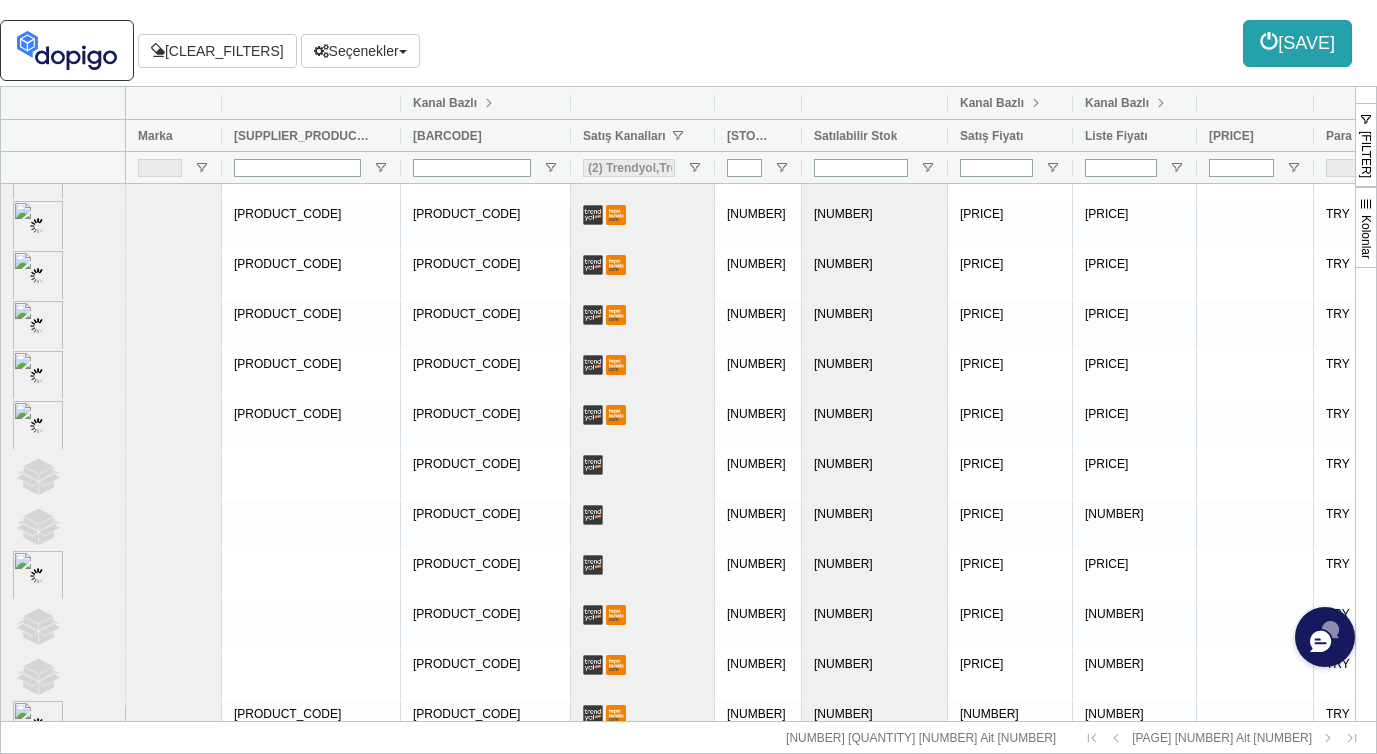 click on "[SAVE]" at bounding box center [1297, 43] 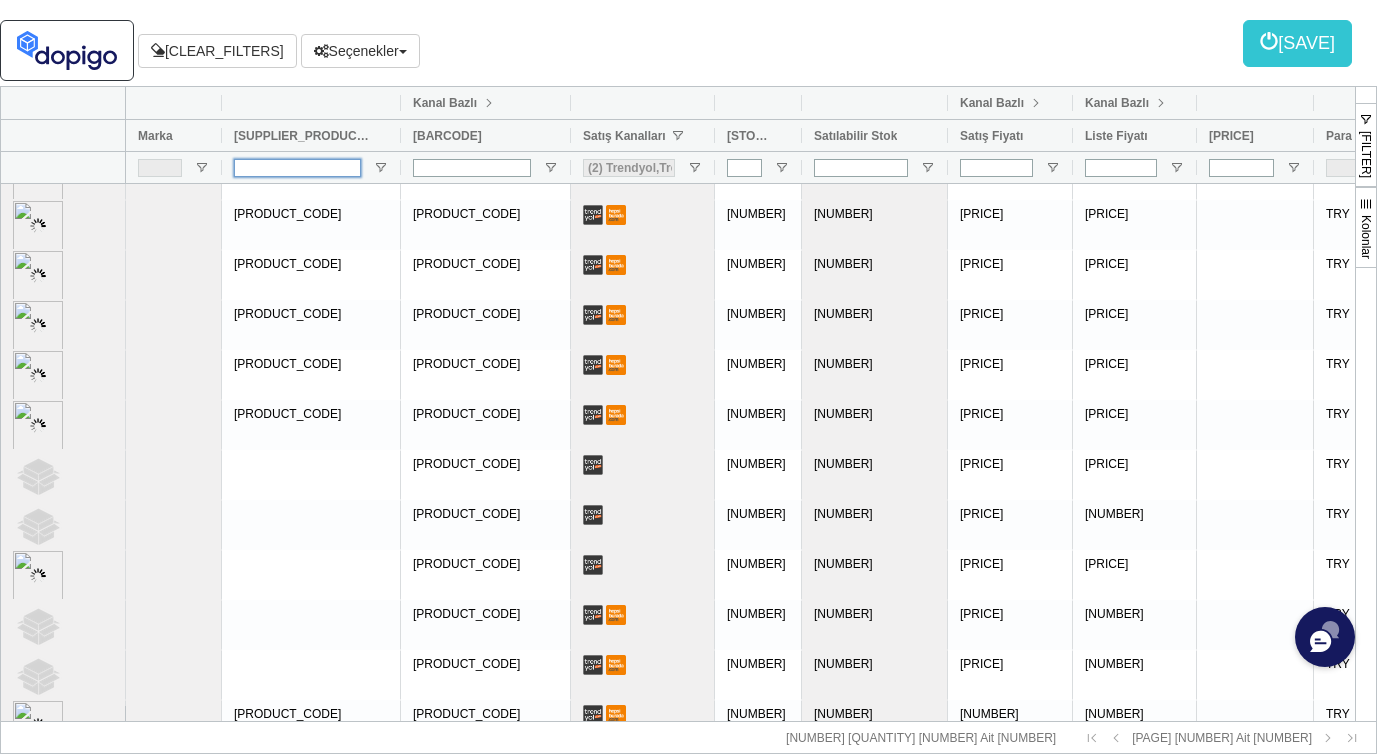 click at bounding box center [297, 168] 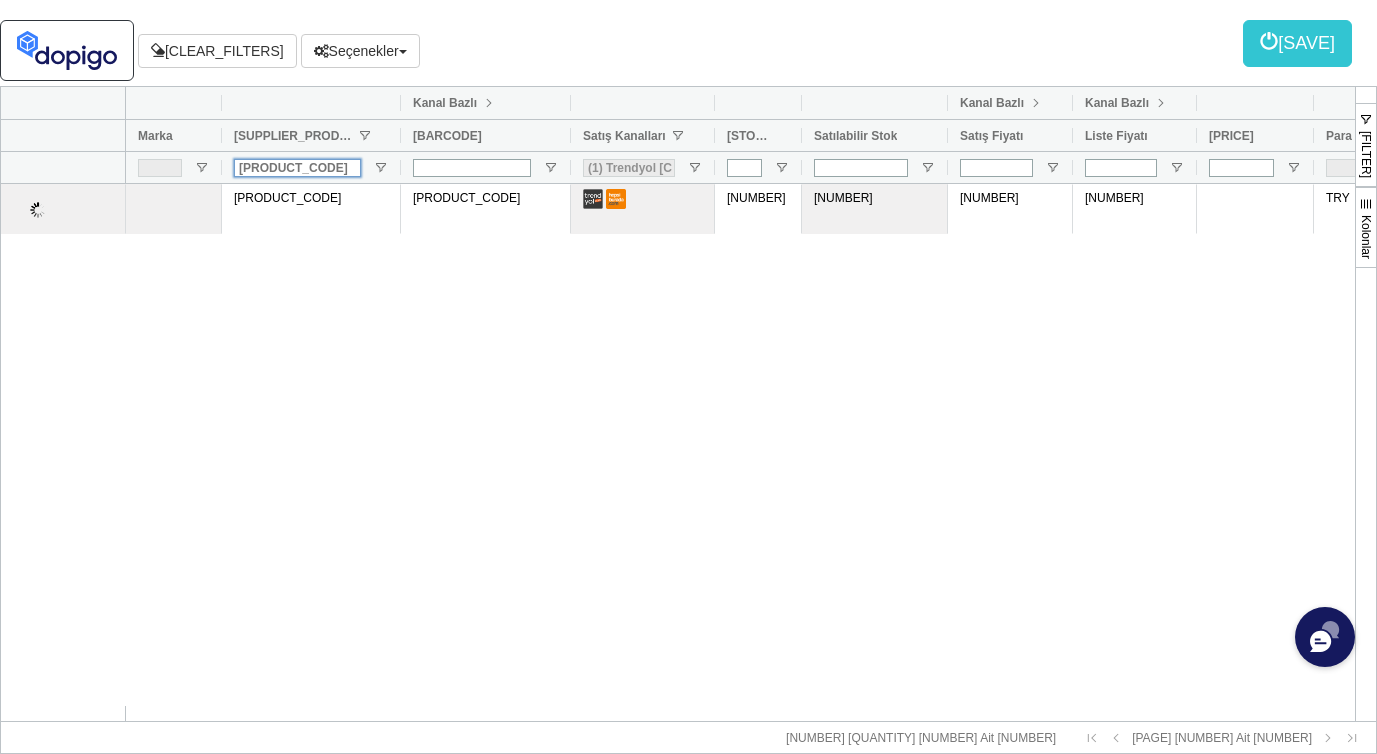 scroll, scrollTop: 0, scrollLeft: 0, axis: both 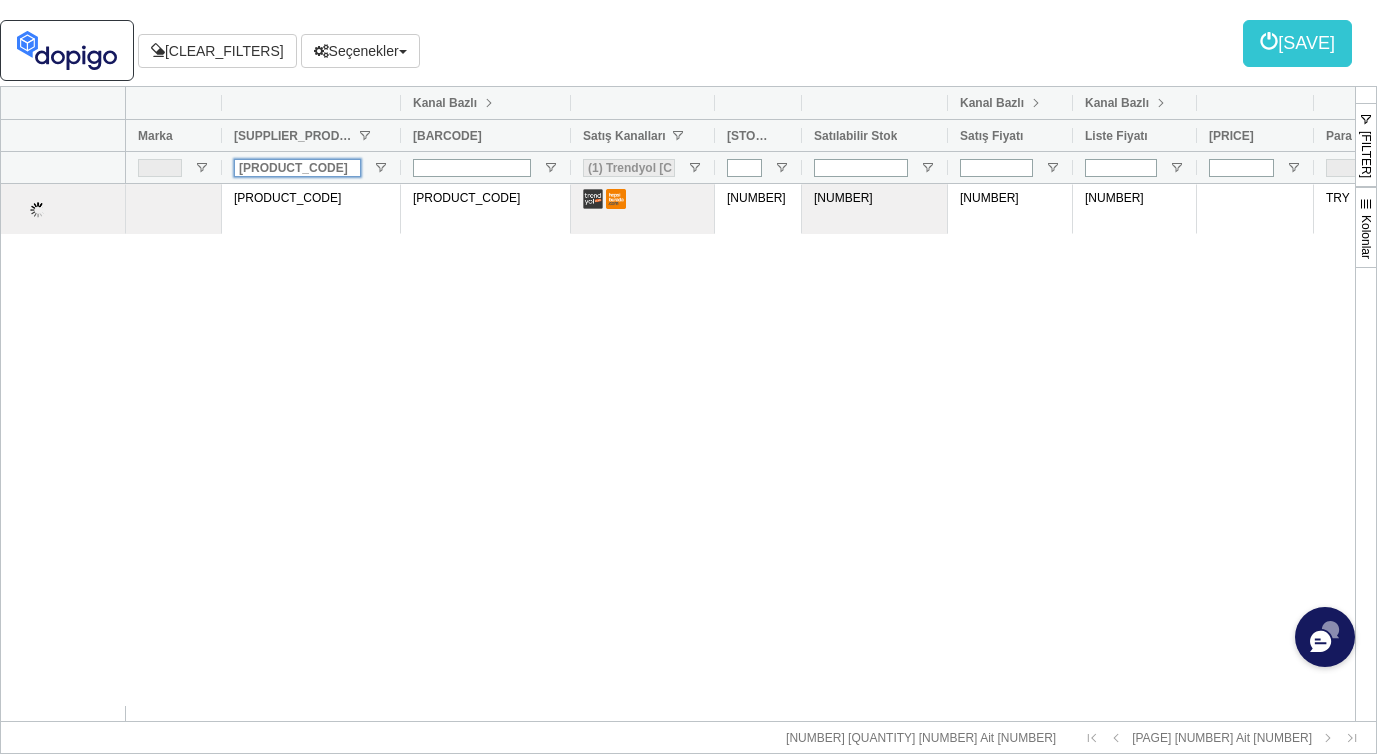 type on "[PRODUCT_CODE]" 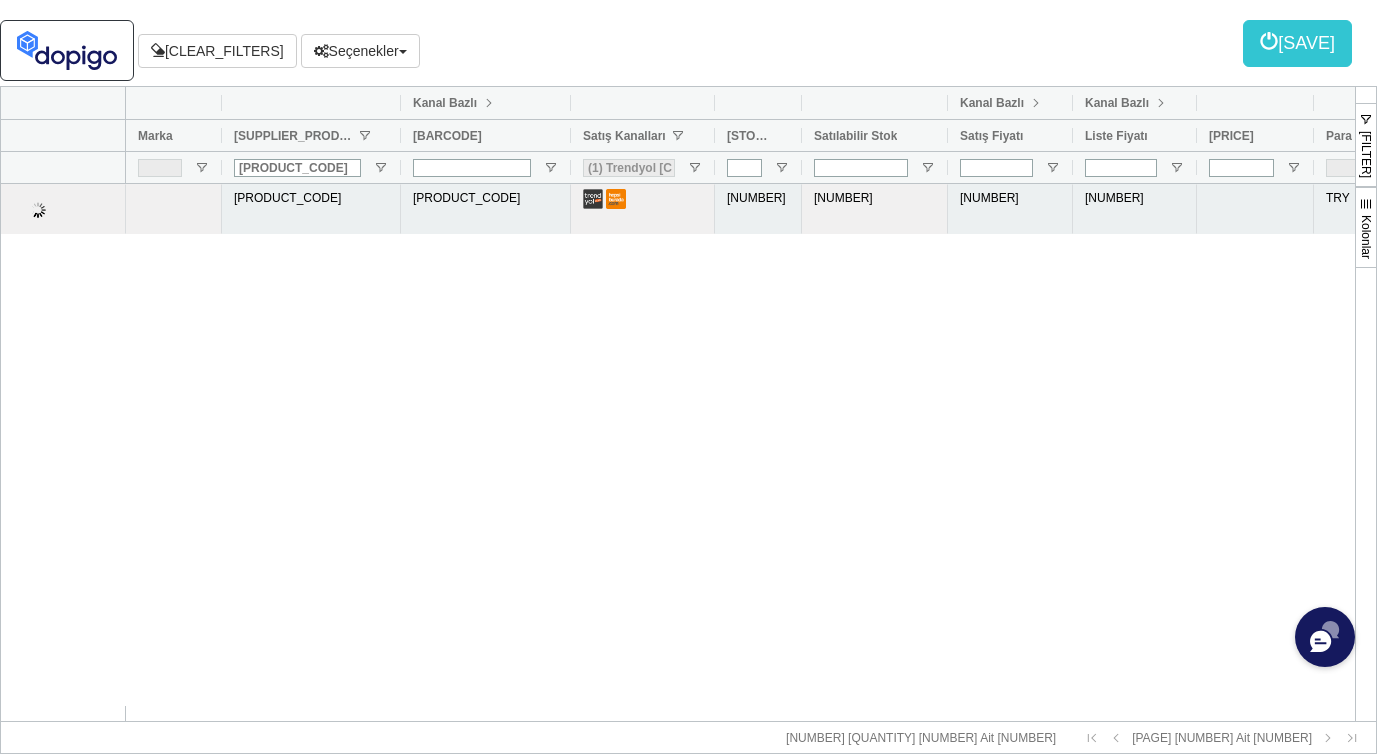 click on "[NUMBER]" at bounding box center [758, 209] 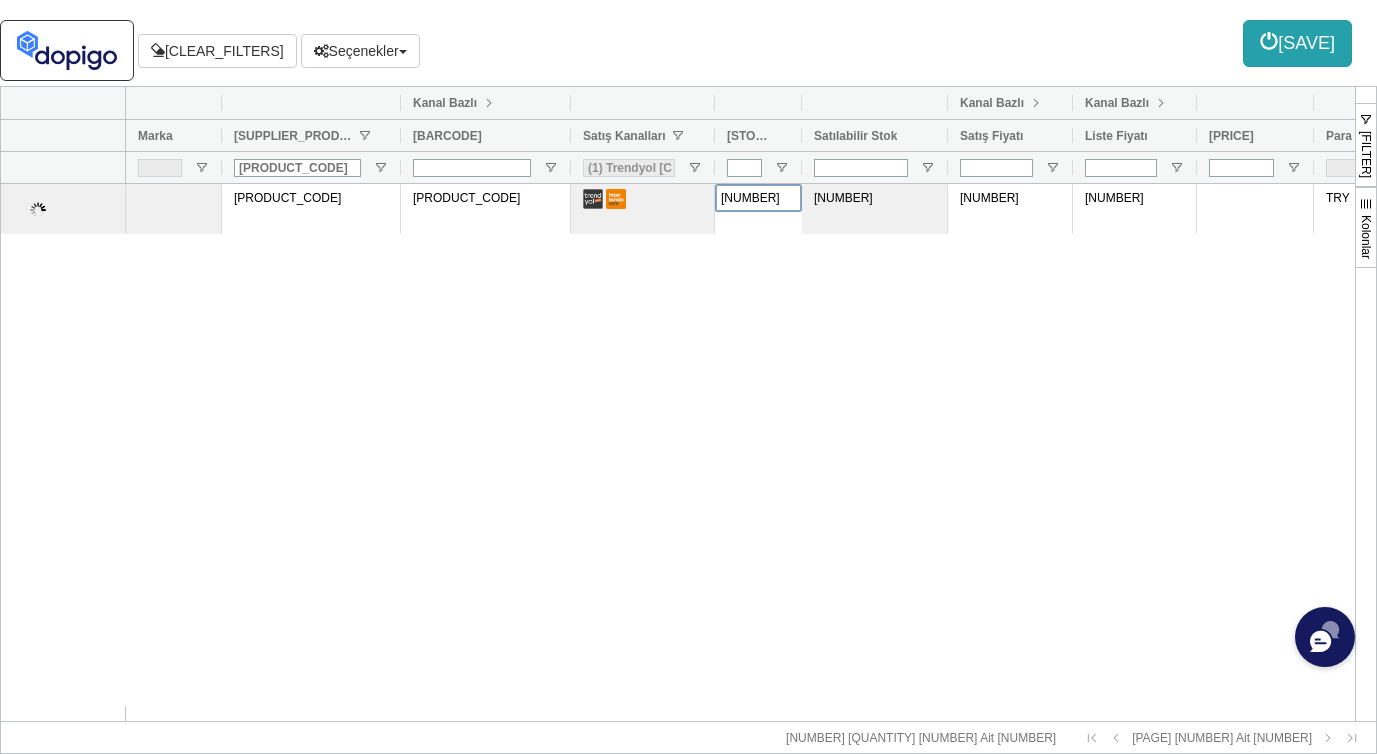 click on "[SAVE]" at bounding box center [1297, 43] 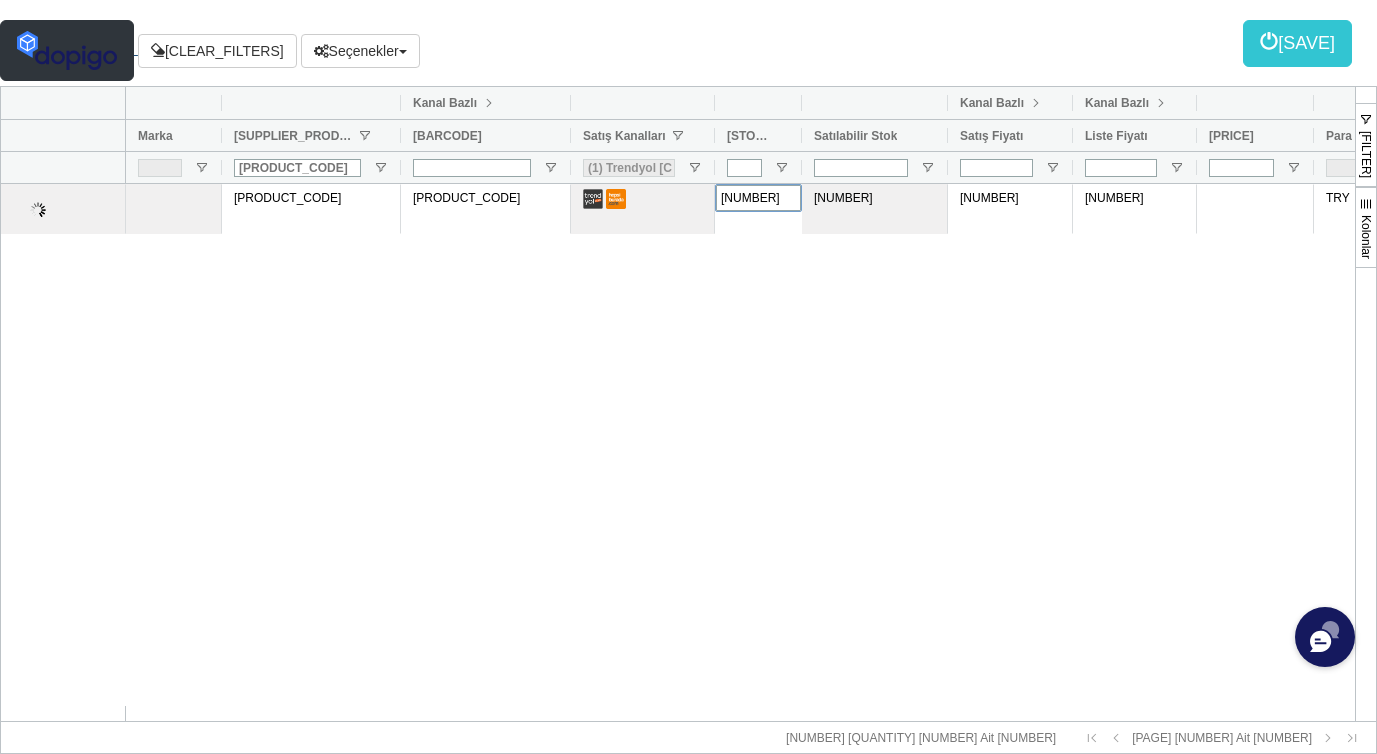 click at bounding box center [67, 50] 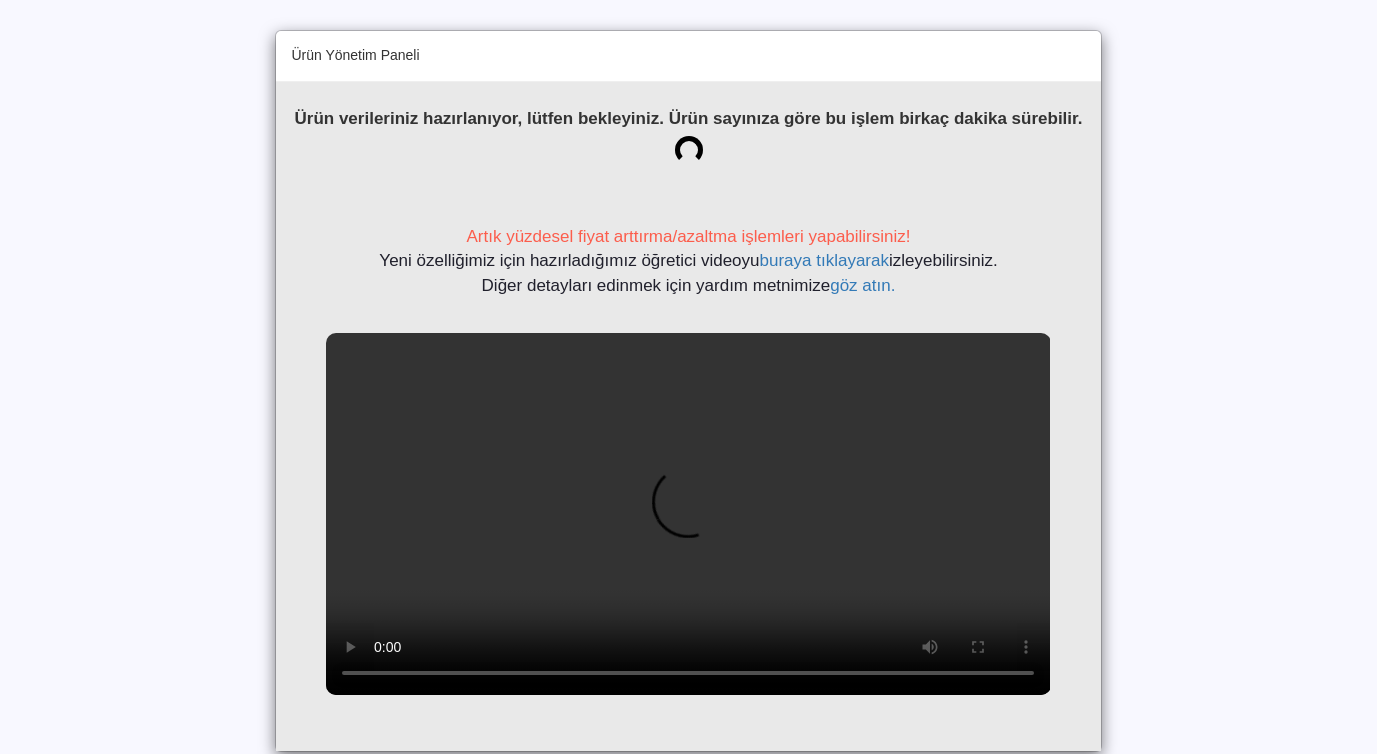 scroll, scrollTop: 0, scrollLeft: 0, axis: both 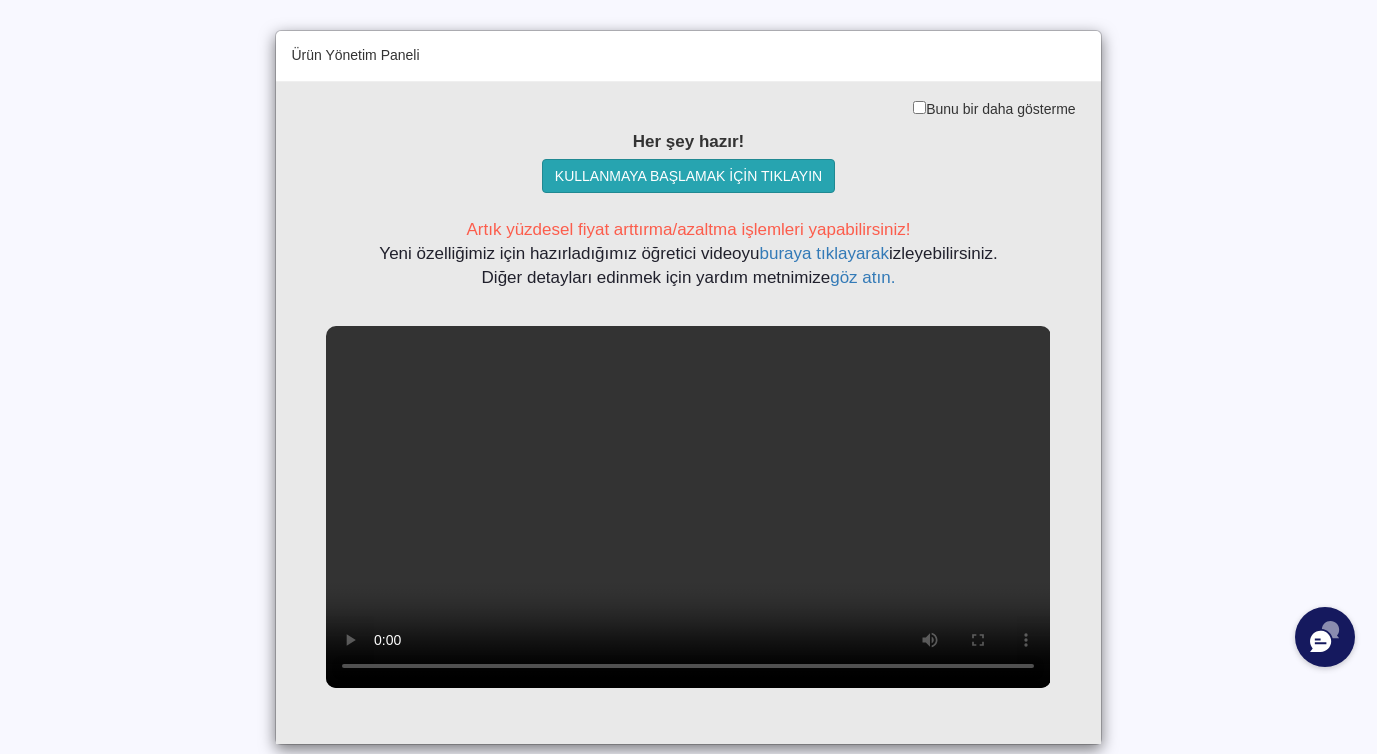 click on "KULLANMAYA BAŞLAMAK İÇİN TIKLAYIN" at bounding box center (688, 176) 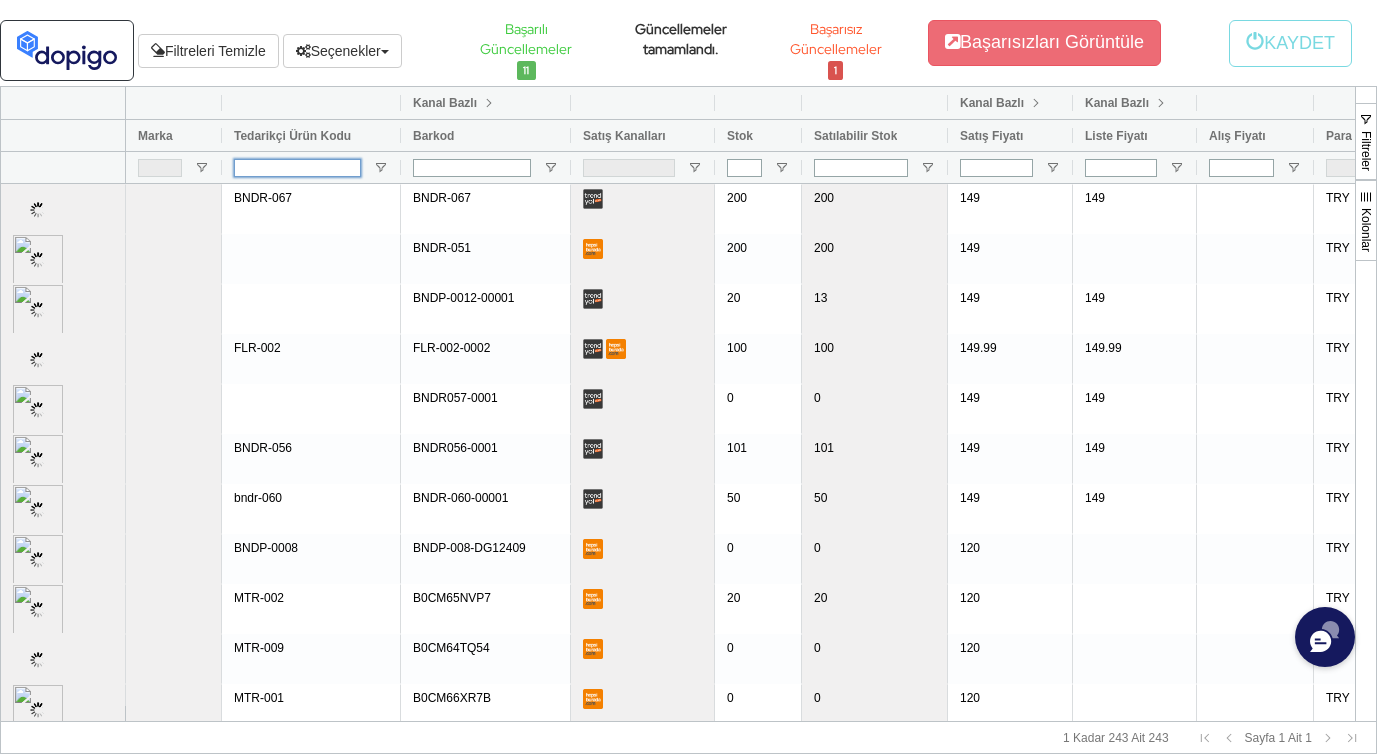 click at bounding box center (297, 168) 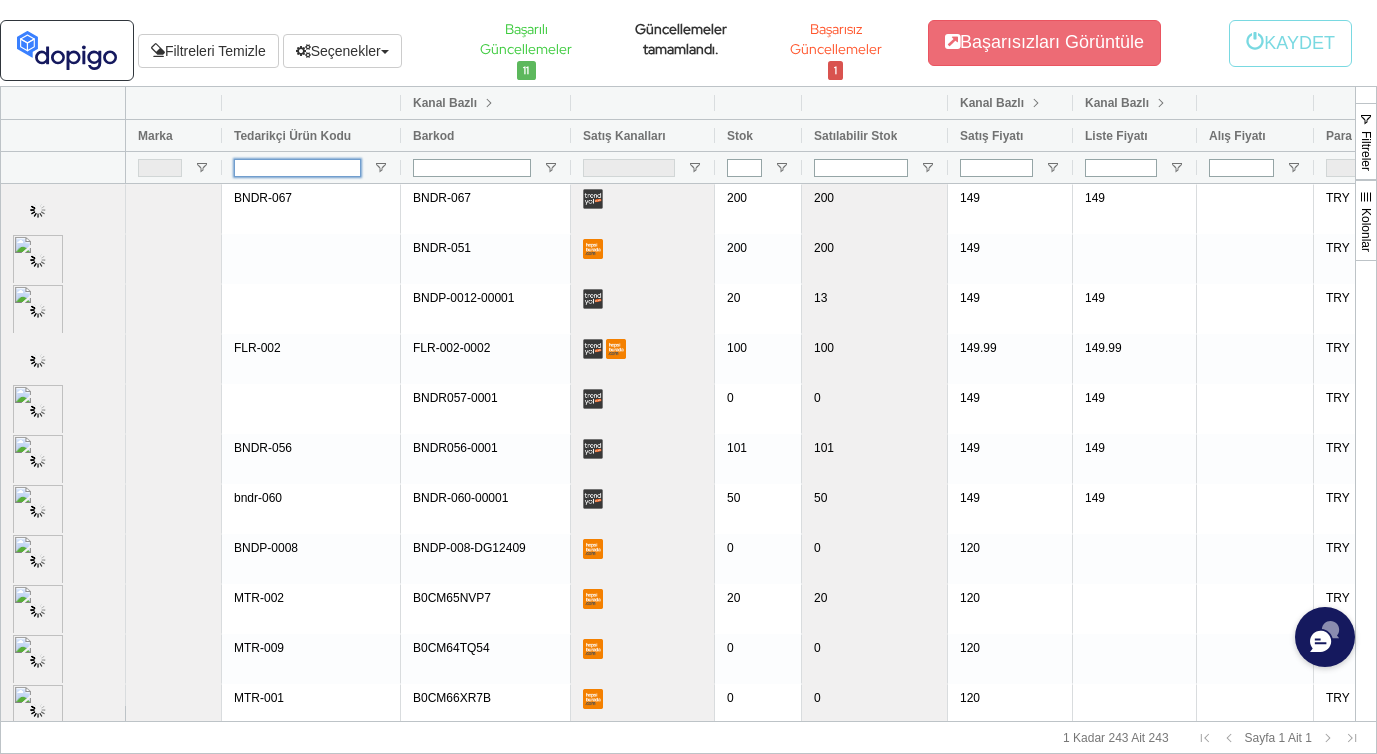 paste on "FLR-005" 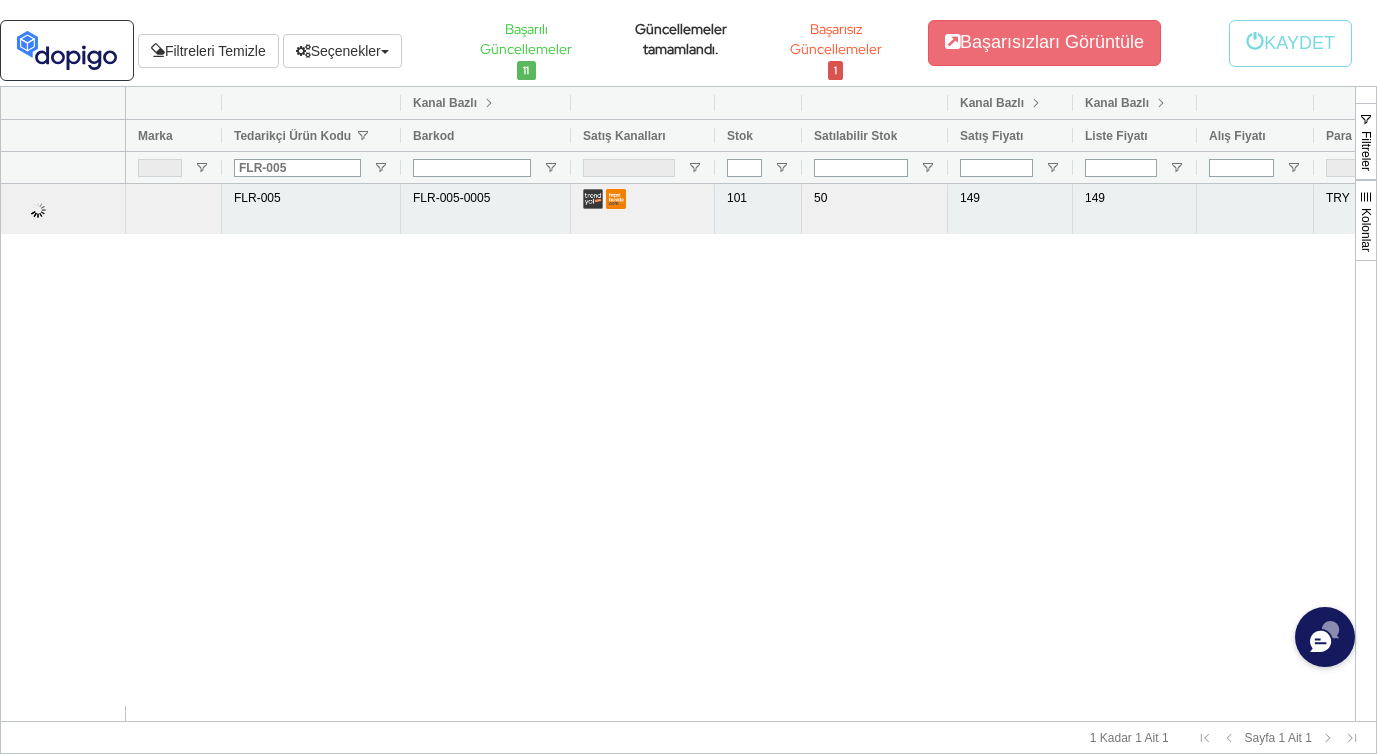 click on "101" at bounding box center [758, 209] 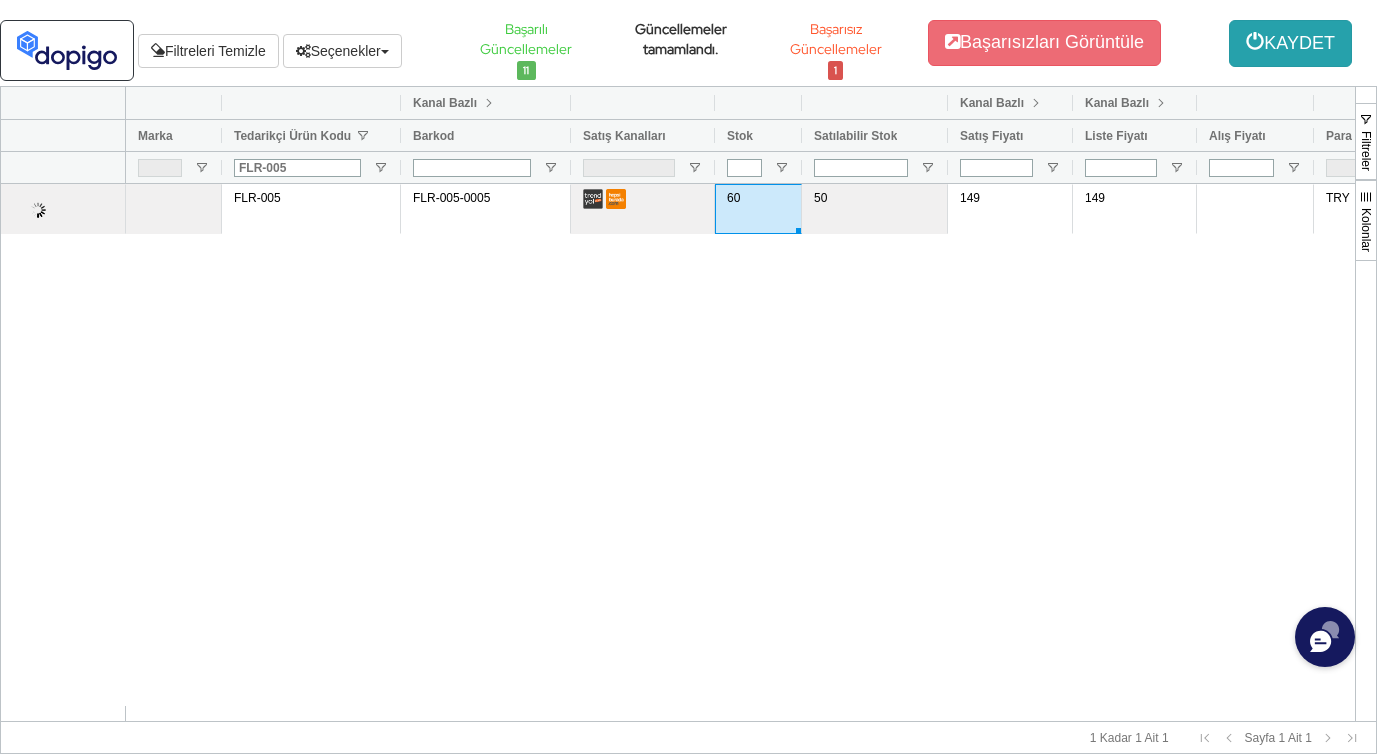 click on "KAYDET" at bounding box center [1290, 43] 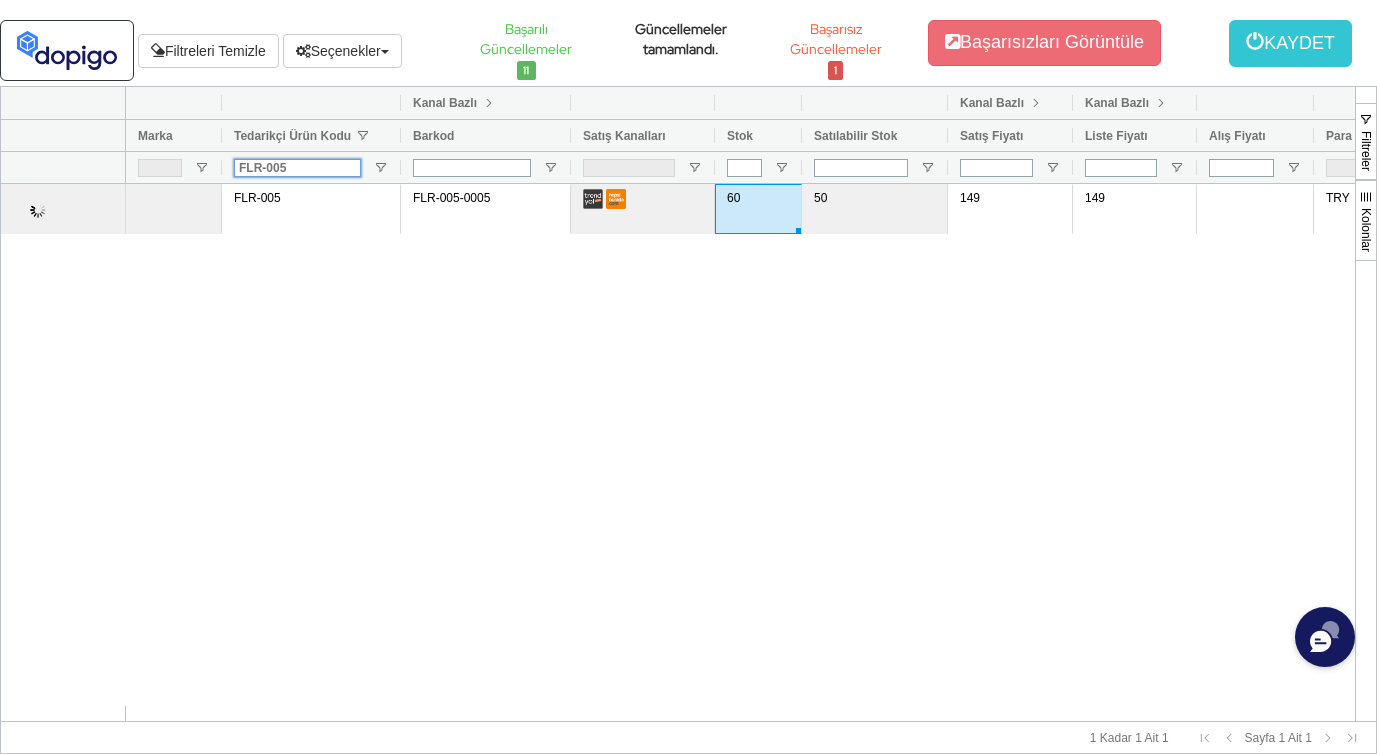click on "FLR-005" at bounding box center (297, 168) 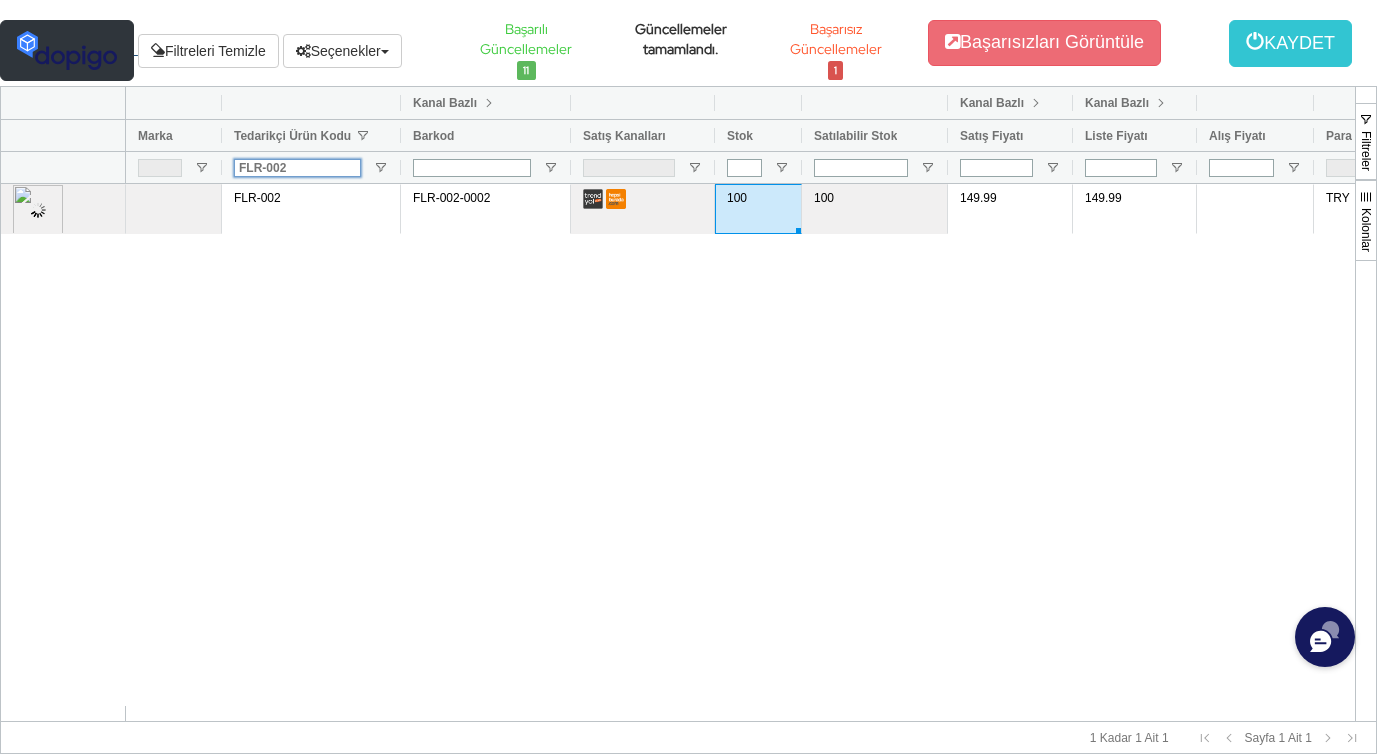 type on "FLR-002" 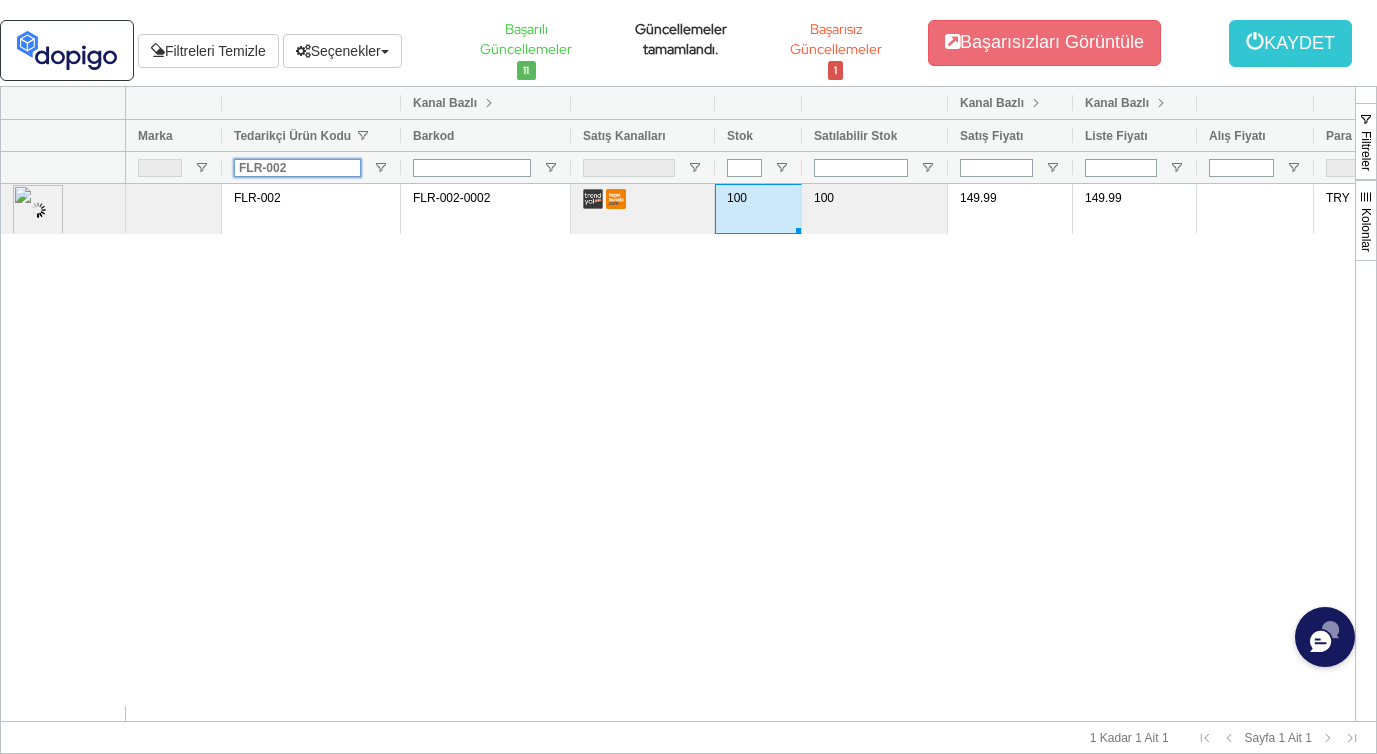 click on "[PRODUCT_CODE]" at bounding box center (297, 168) 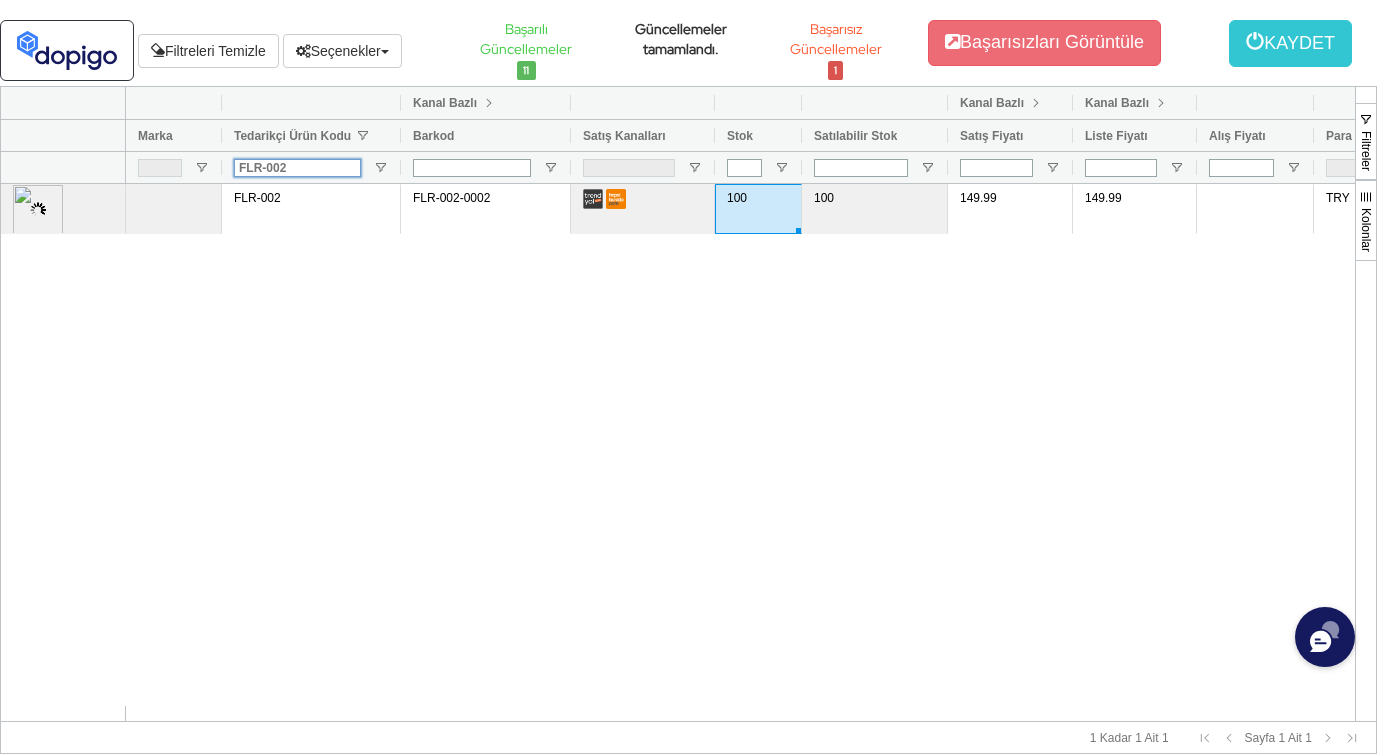 click on "[PRODUCT_CODE]" at bounding box center [297, 168] 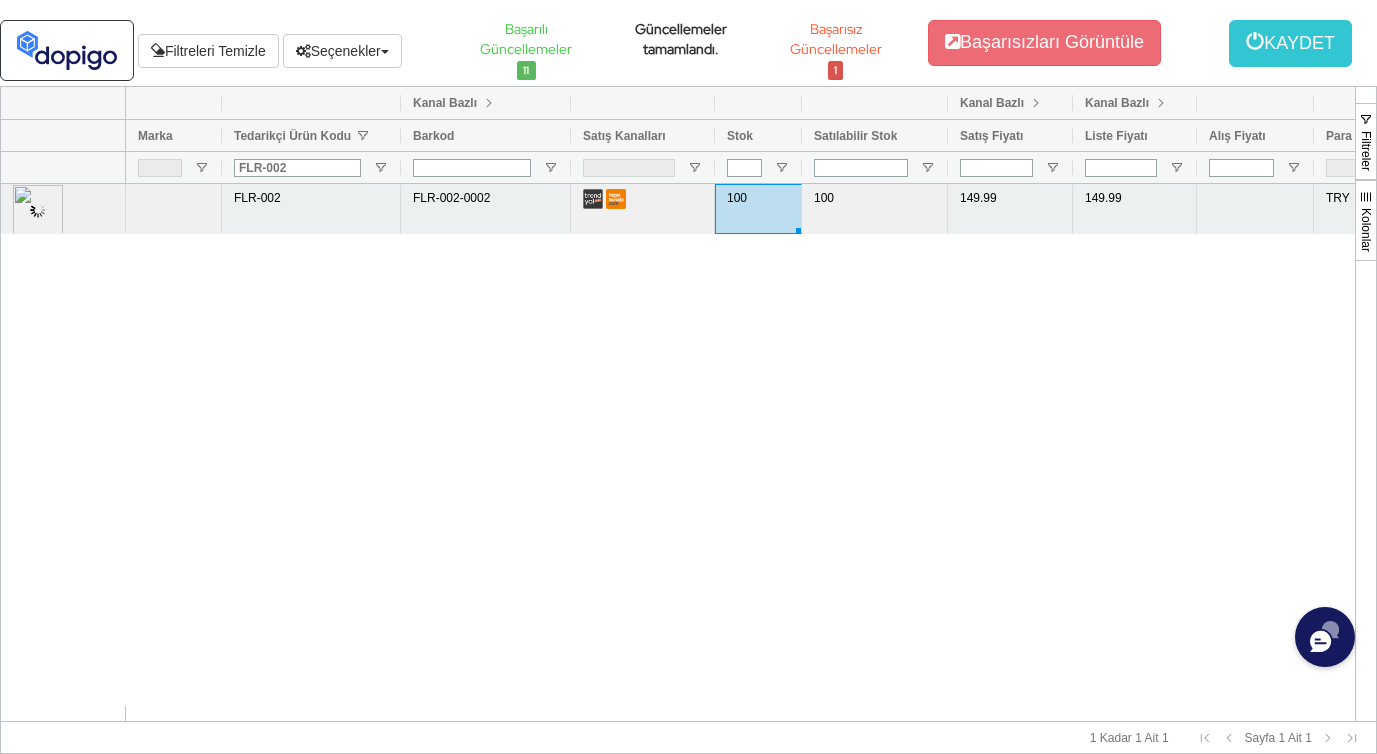 click on "[NUMBER]" at bounding box center [758, 209] 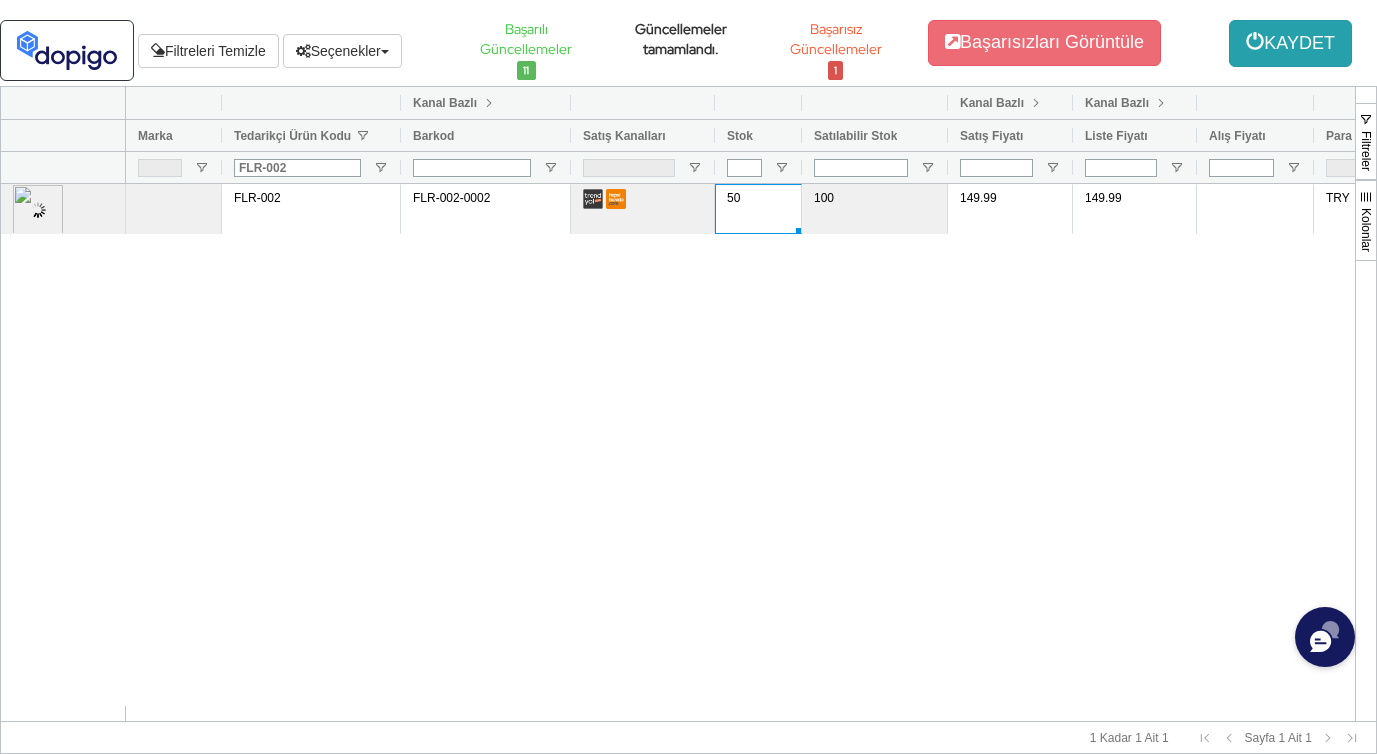 click at bounding box center (1255, 41) 